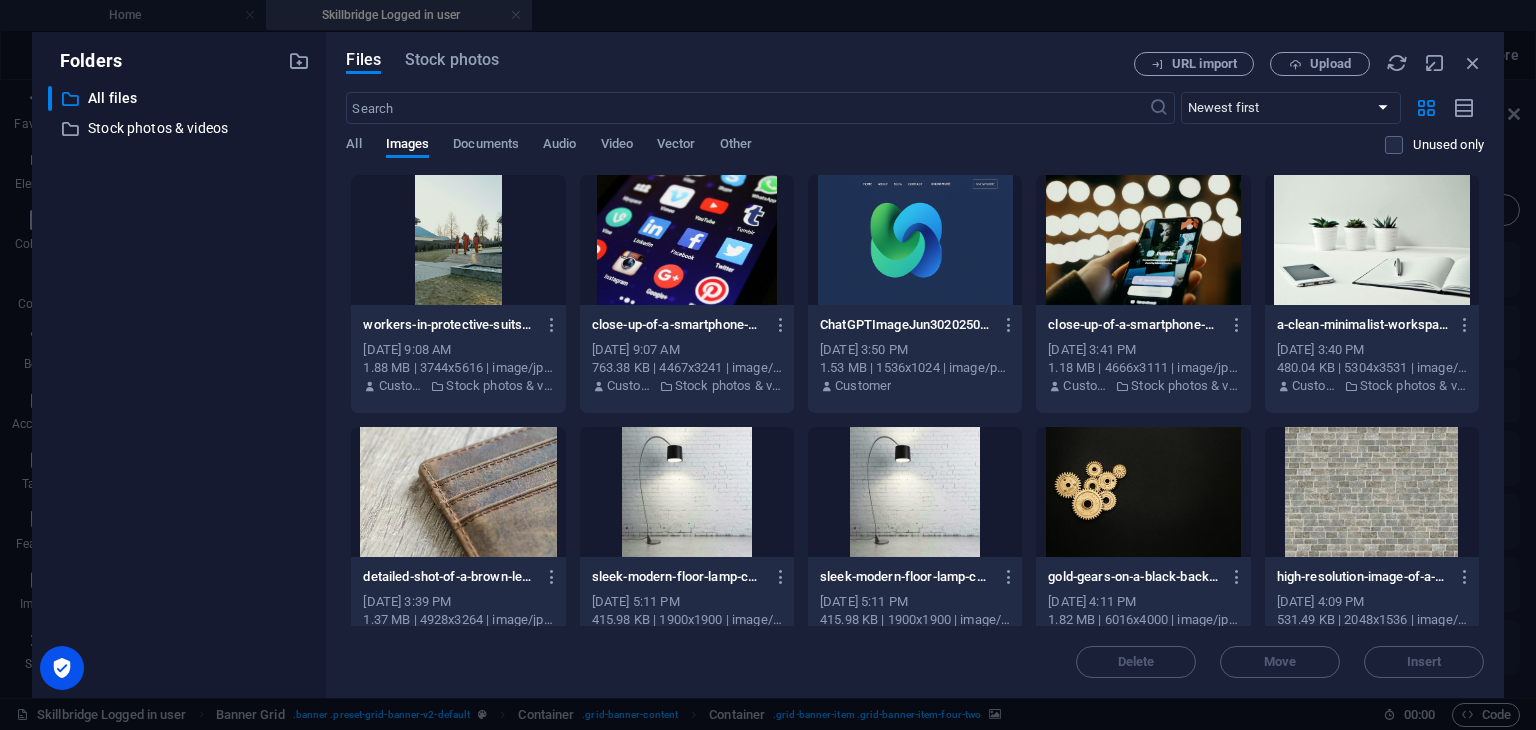 scroll, scrollTop: 0, scrollLeft: 0, axis: both 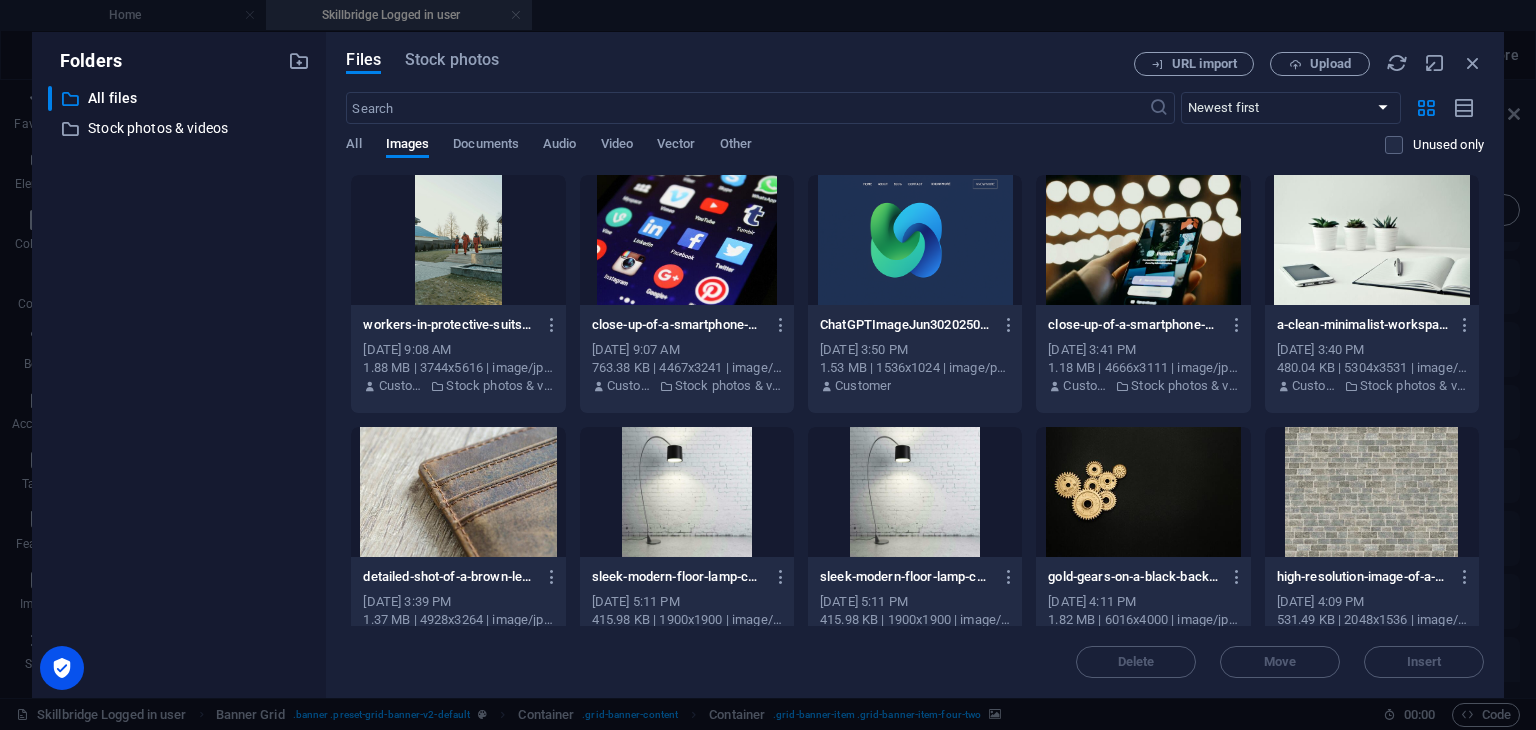 drag, startPoint x: 893, startPoint y: 36, endPoint x: 837, endPoint y: 66, distance: 63.529522 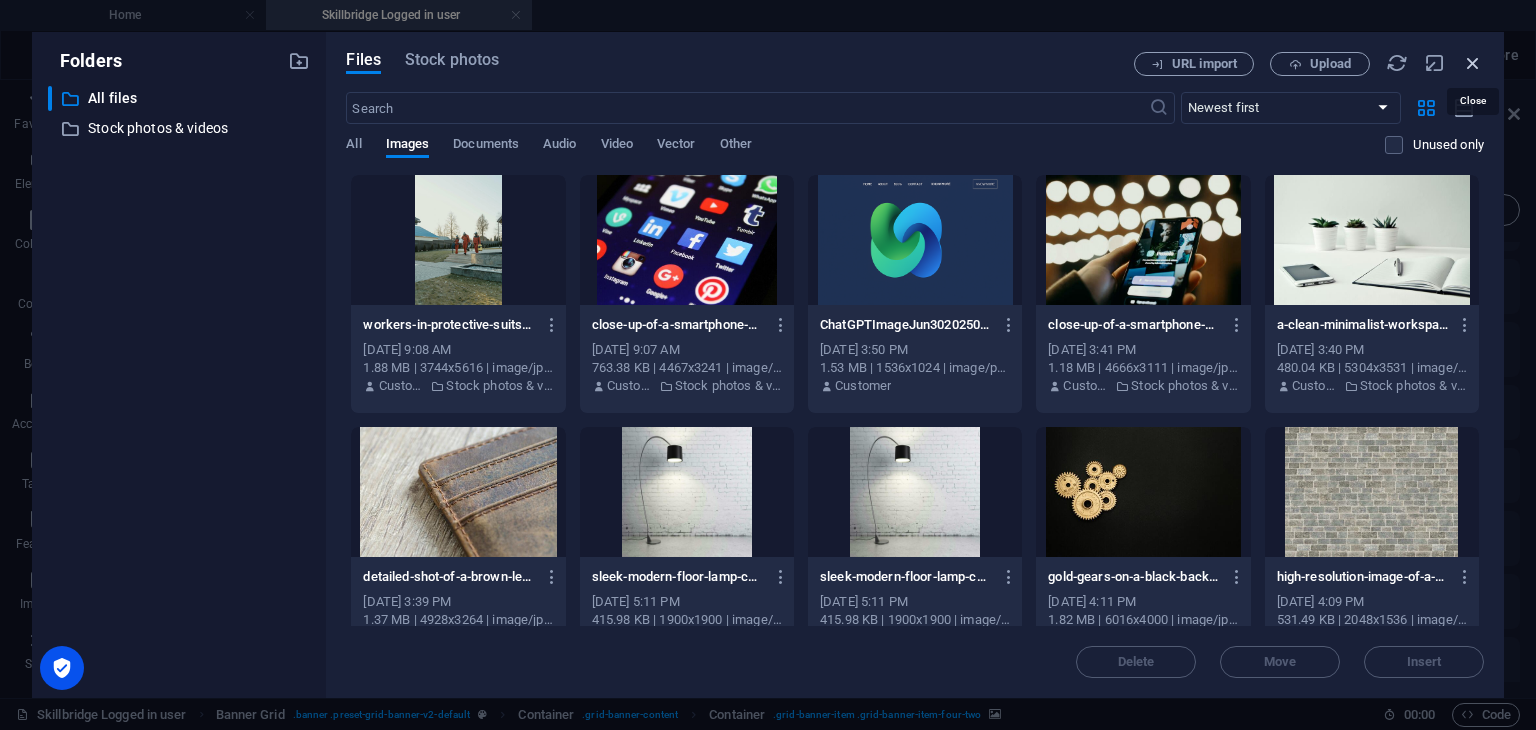 click at bounding box center [1473, 63] 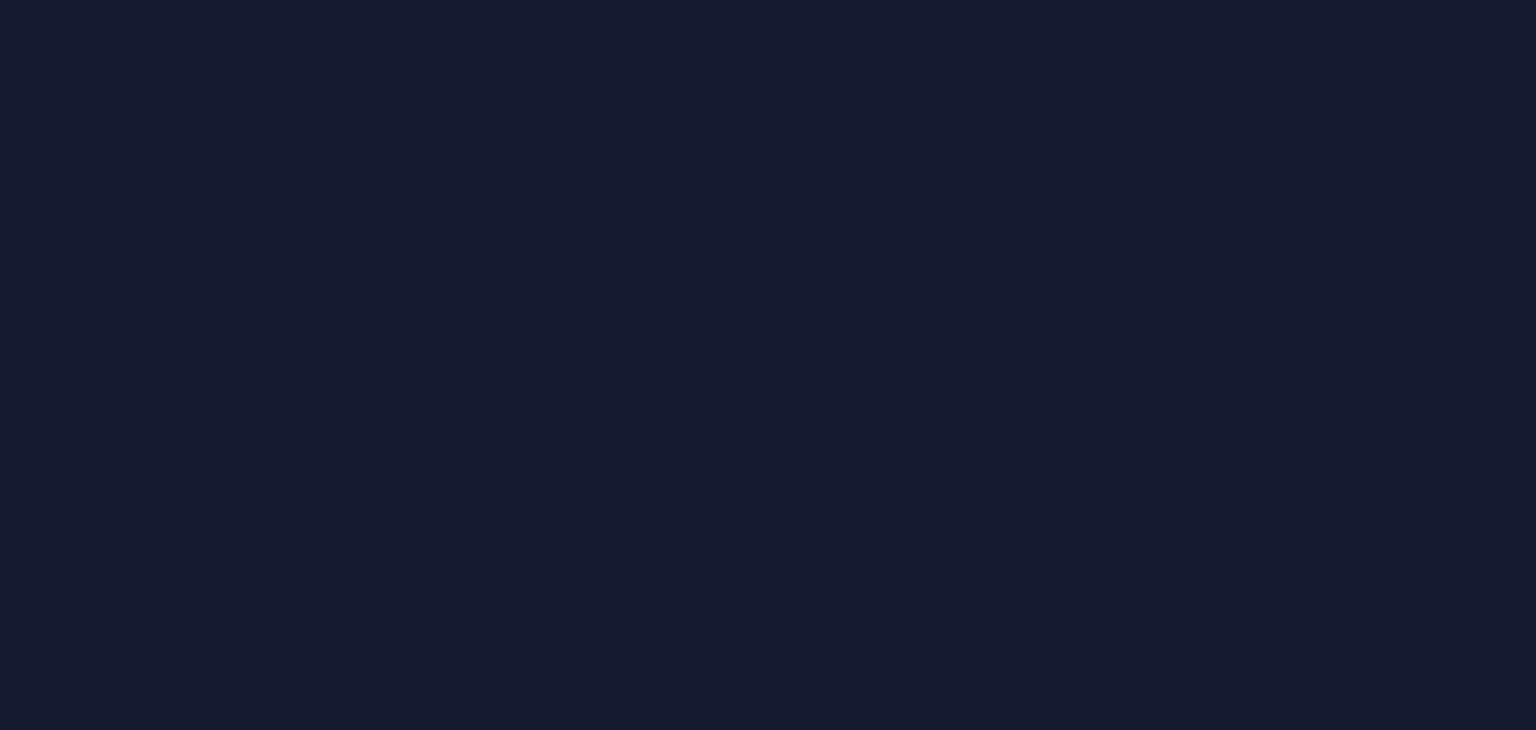 scroll, scrollTop: 0, scrollLeft: 0, axis: both 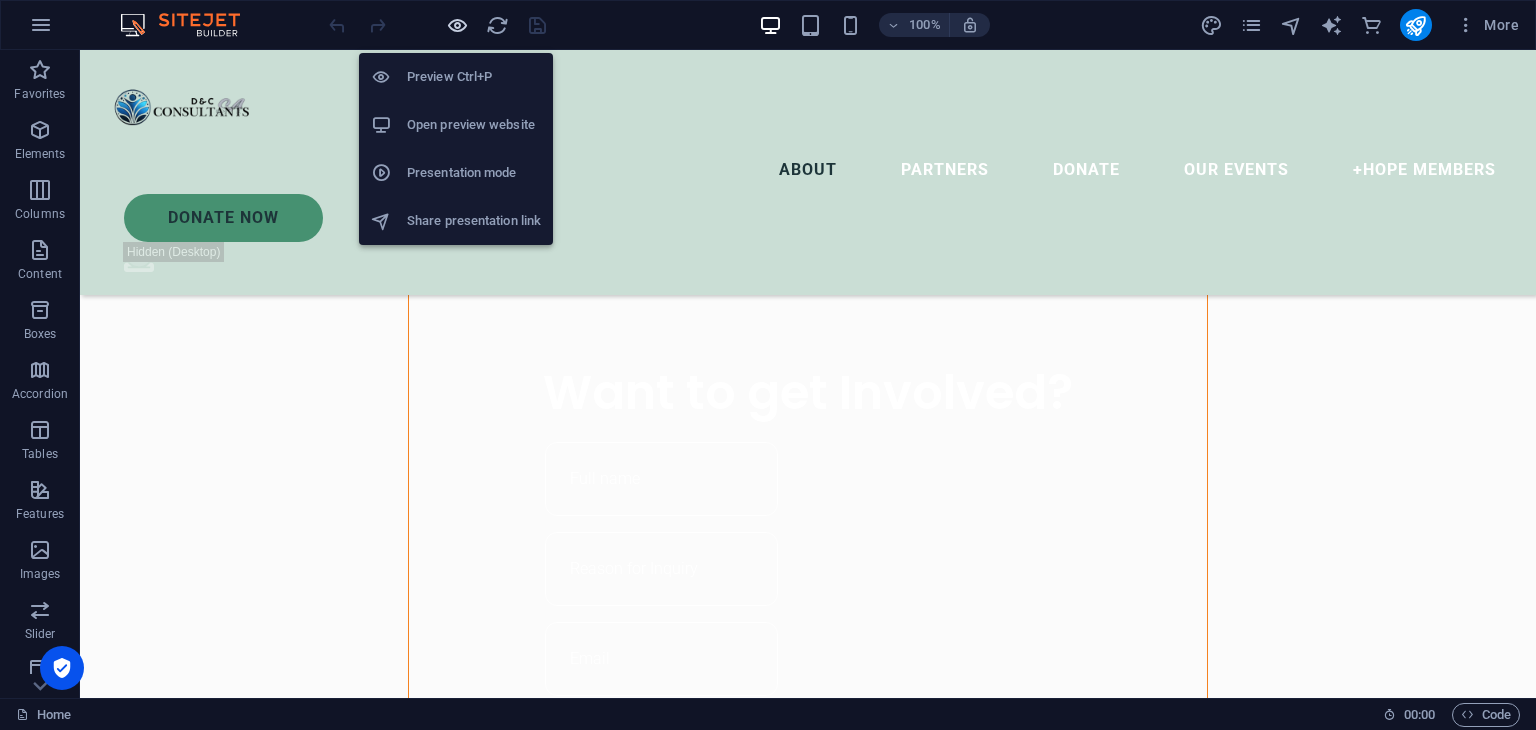 click at bounding box center [457, 25] 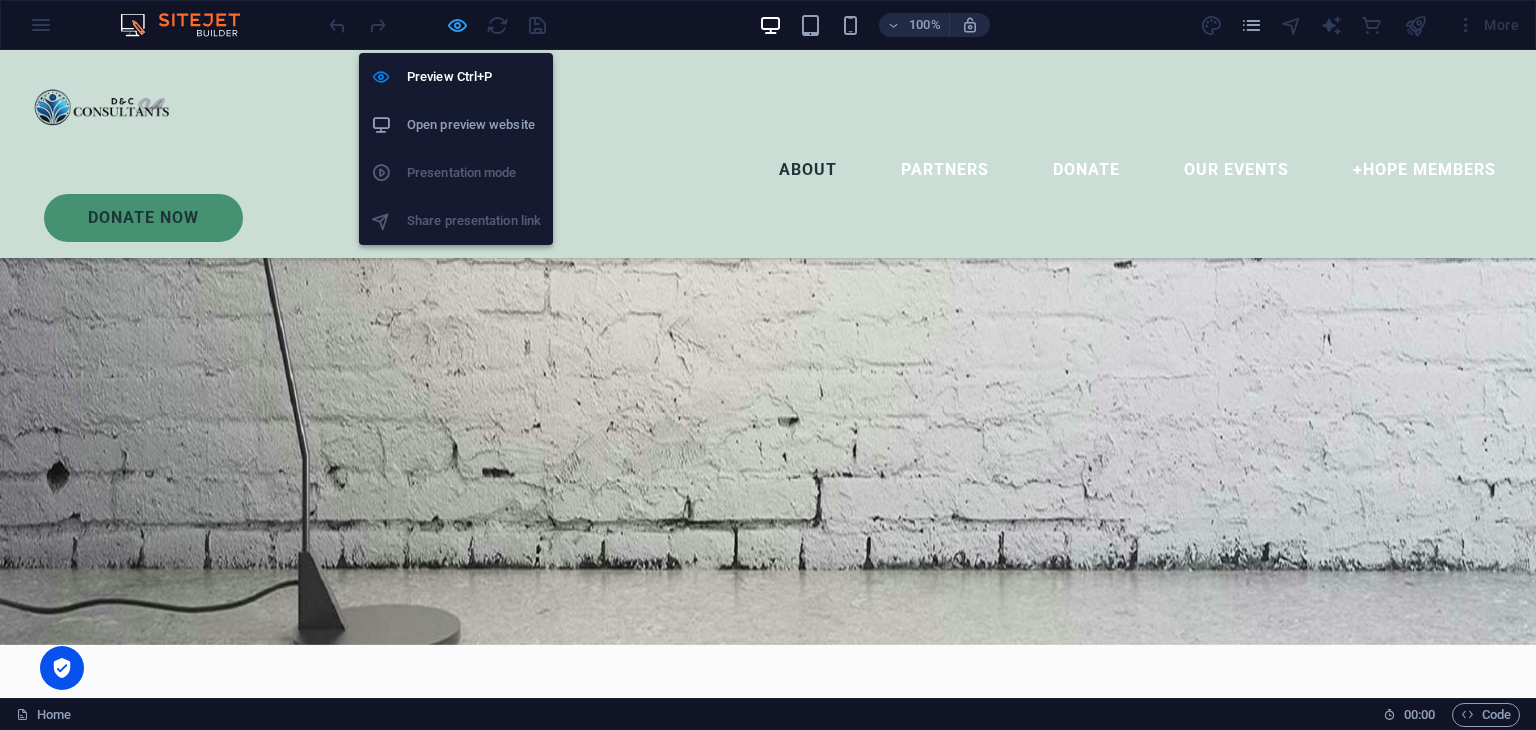 click at bounding box center (457, 25) 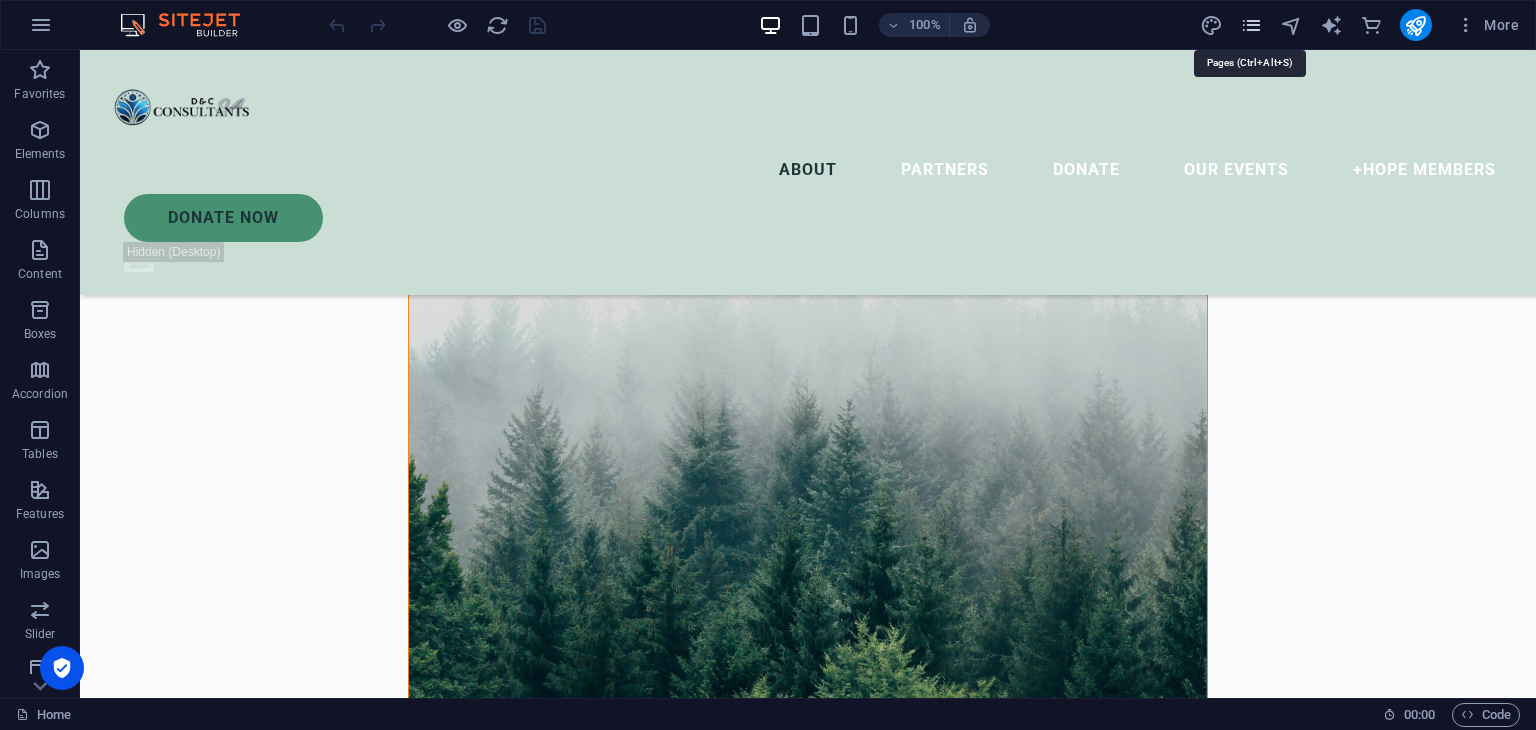 click at bounding box center [1251, 25] 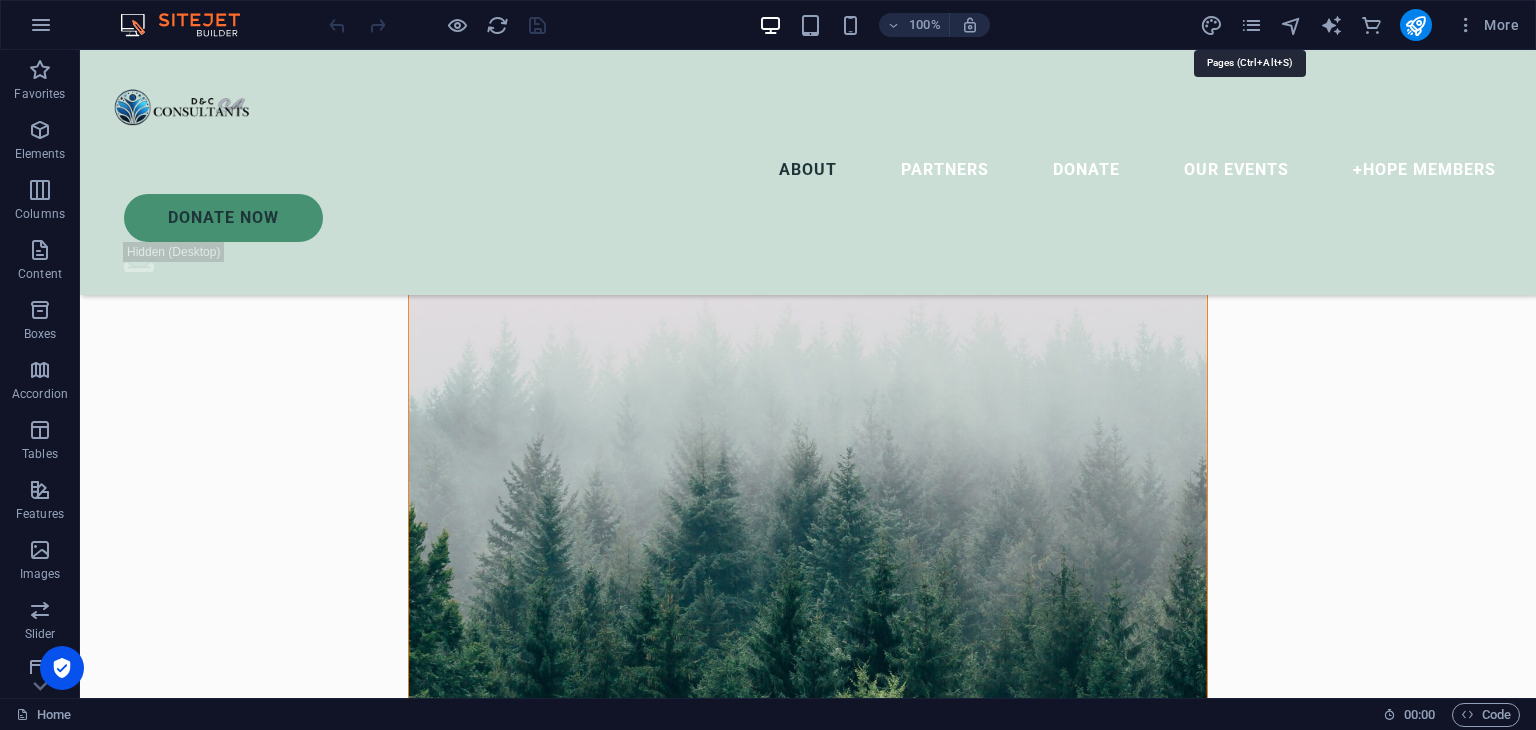 scroll, scrollTop: 1409, scrollLeft: 0, axis: vertical 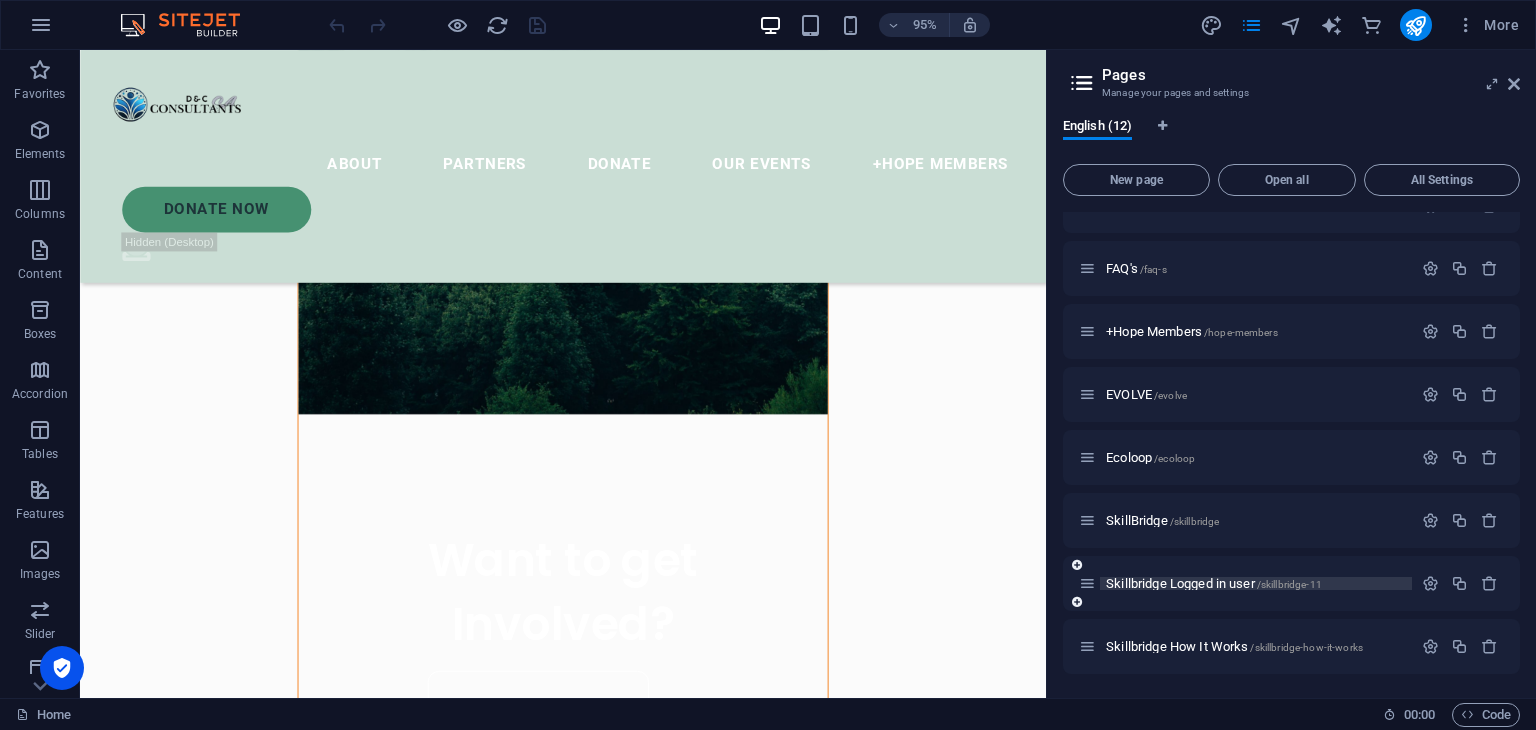 click on "Skillbridge Logged in user /skillbridge-11" at bounding box center (1214, 583) 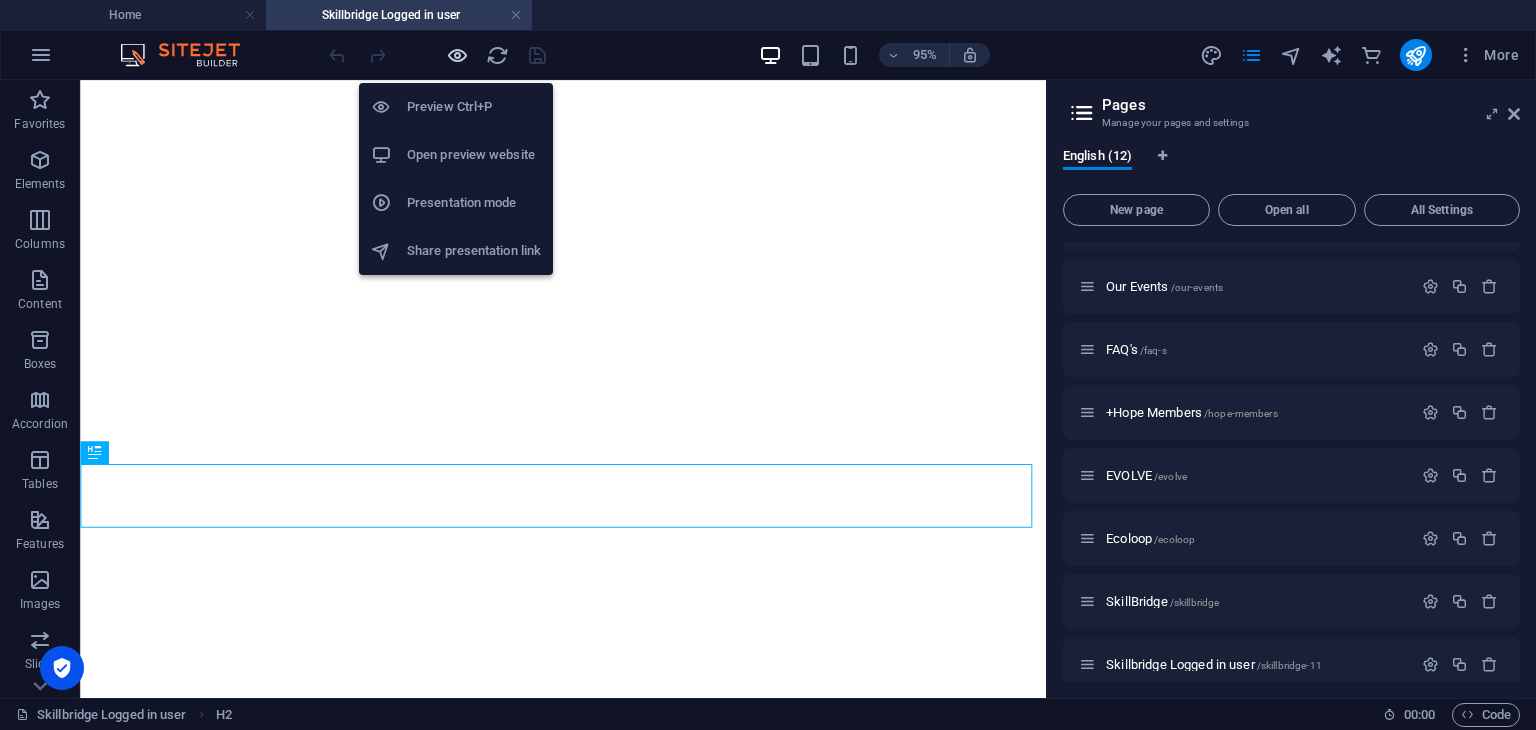 click at bounding box center [457, 55] 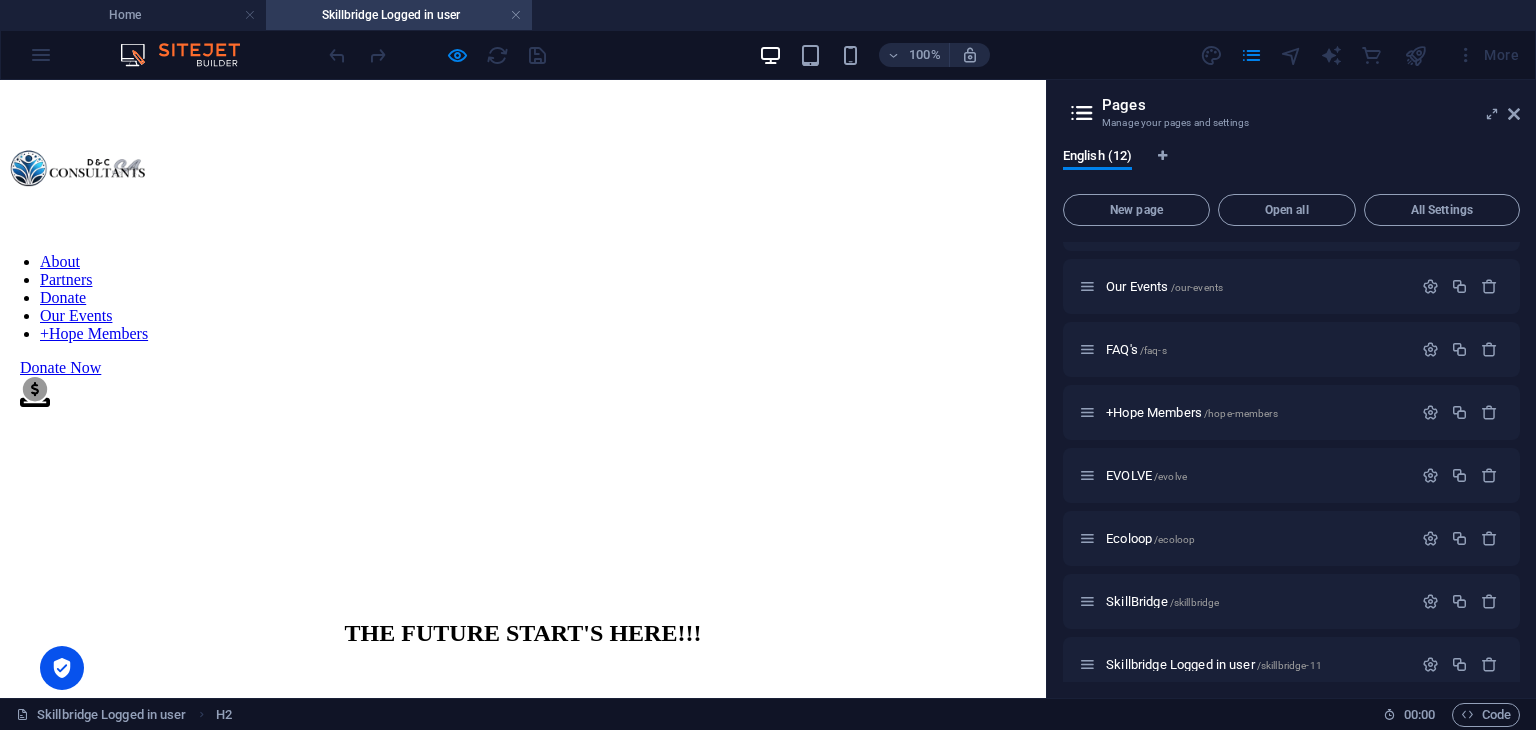 scroll, scrollTop: 500, scrollLeft: 0, axis: vertical 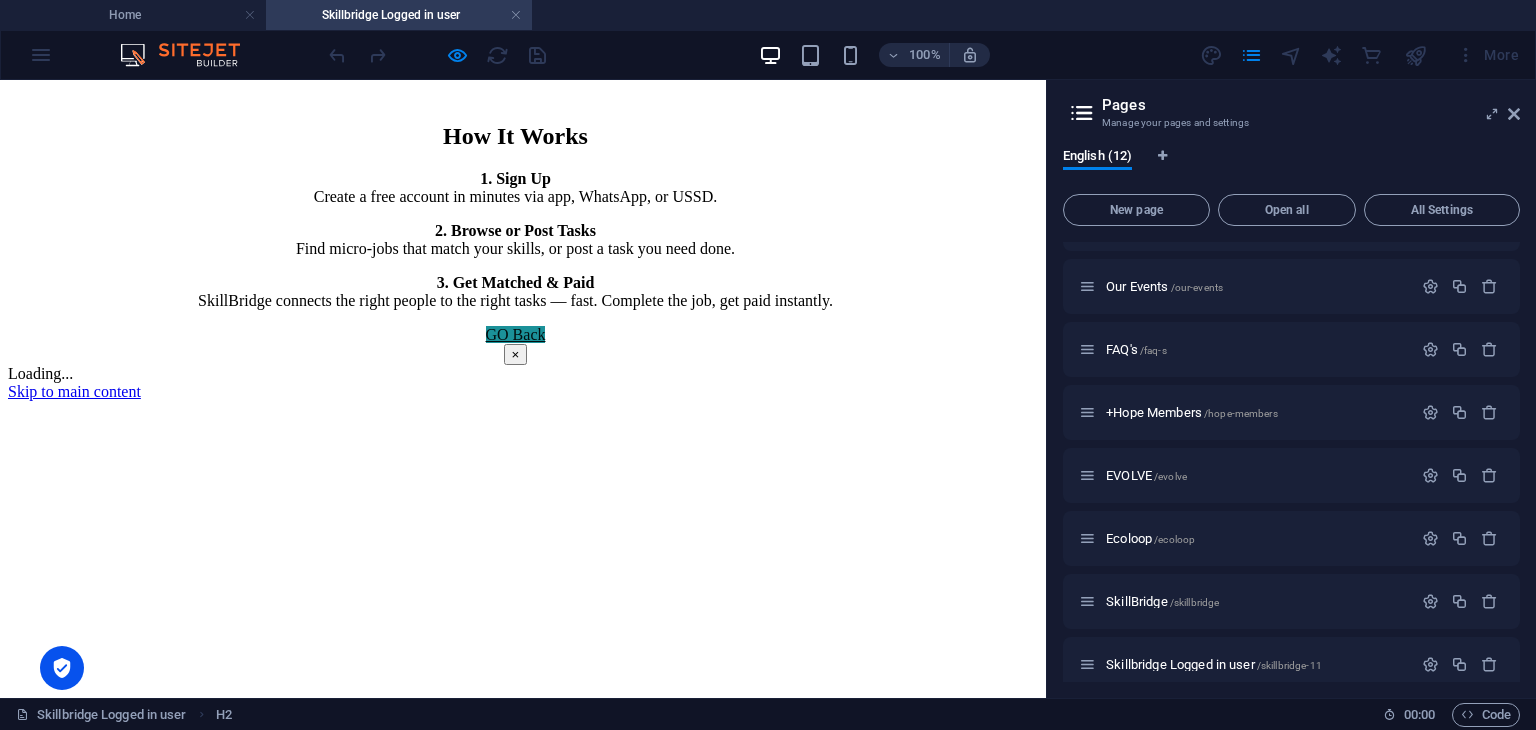 click on "GO Back" at bounding box center [516, 334] 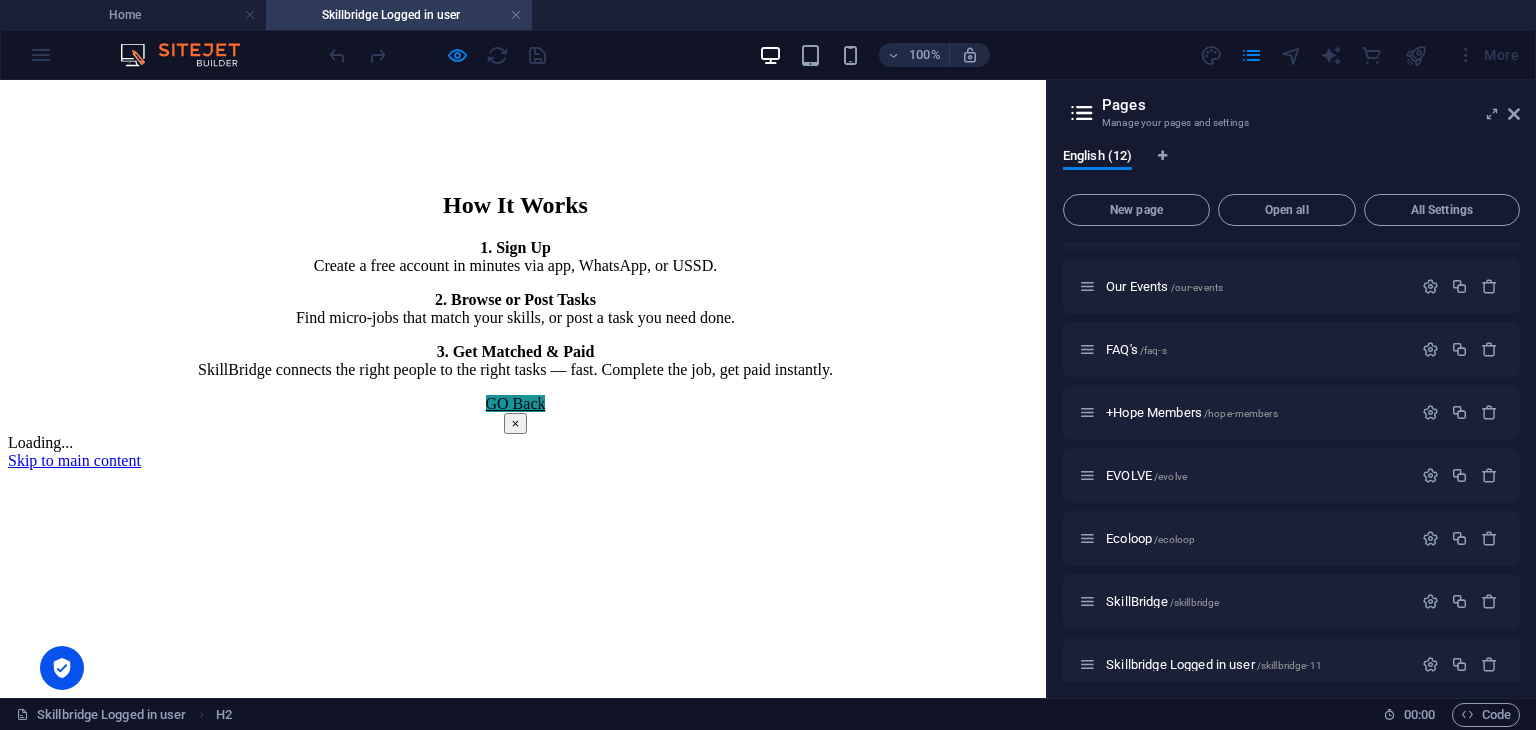 scroll, scrollTop: 410, scrollLeft: 0, axis: vertical 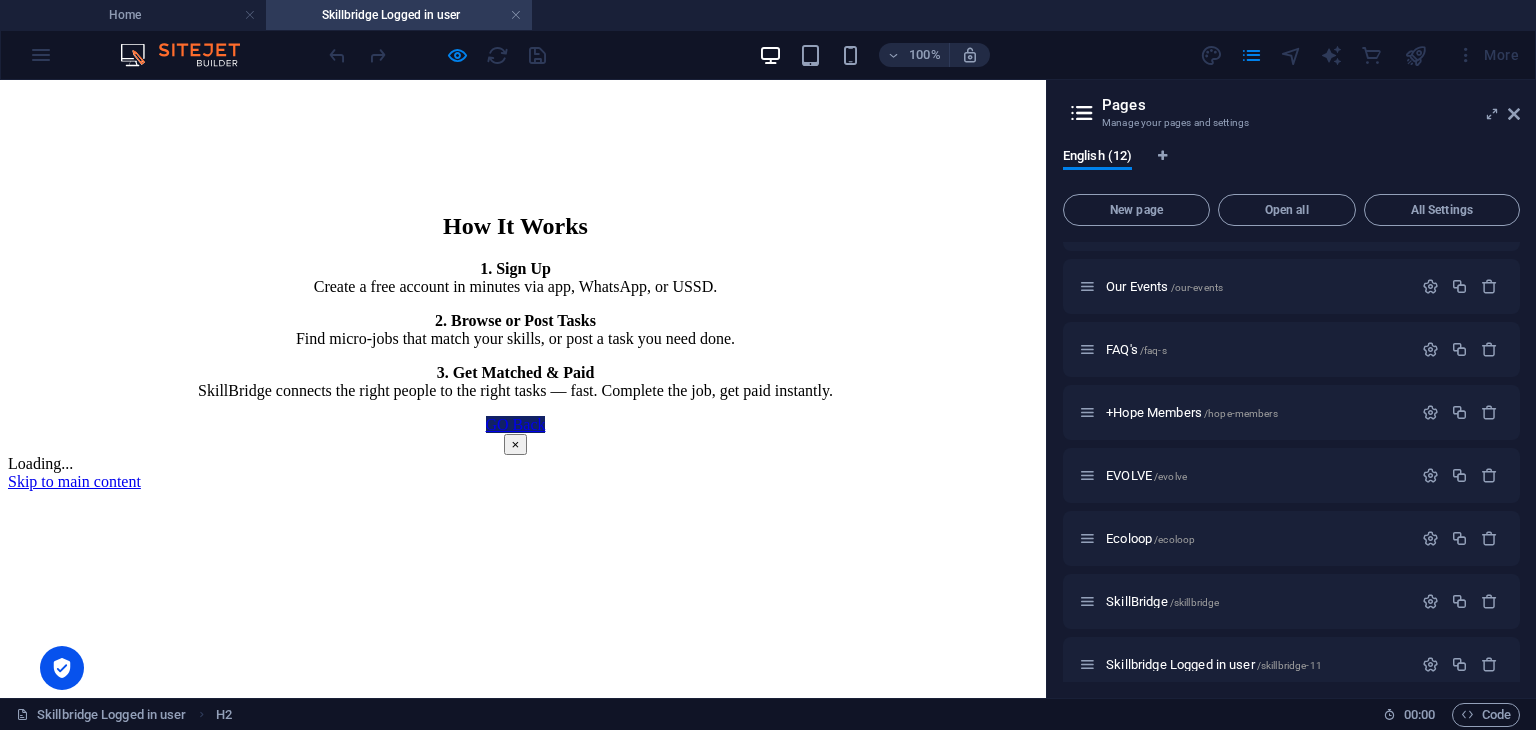 click on "×" at bounding box center (516, 444) 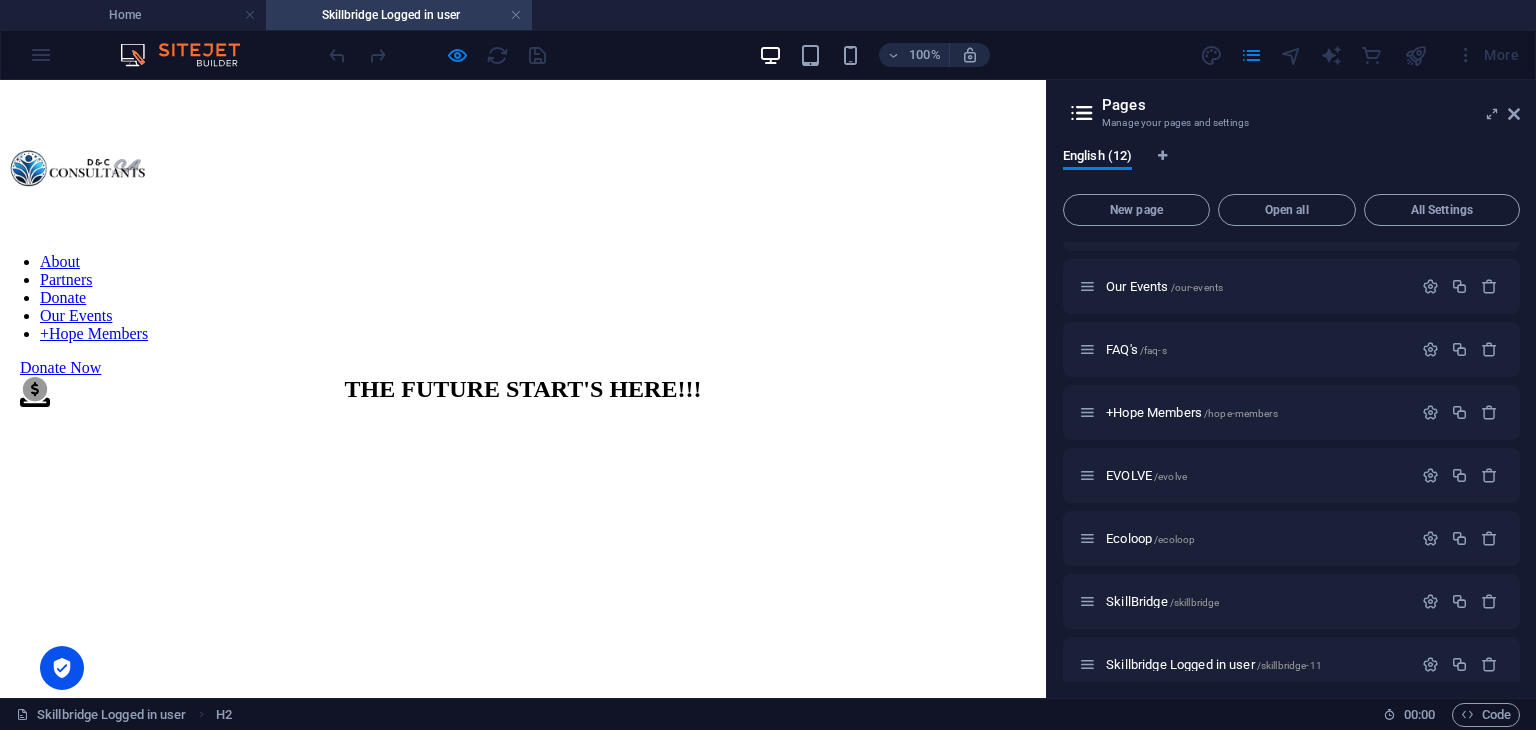 scroll, scrollTop: 744, scrollLeft: 0, axis: vertical 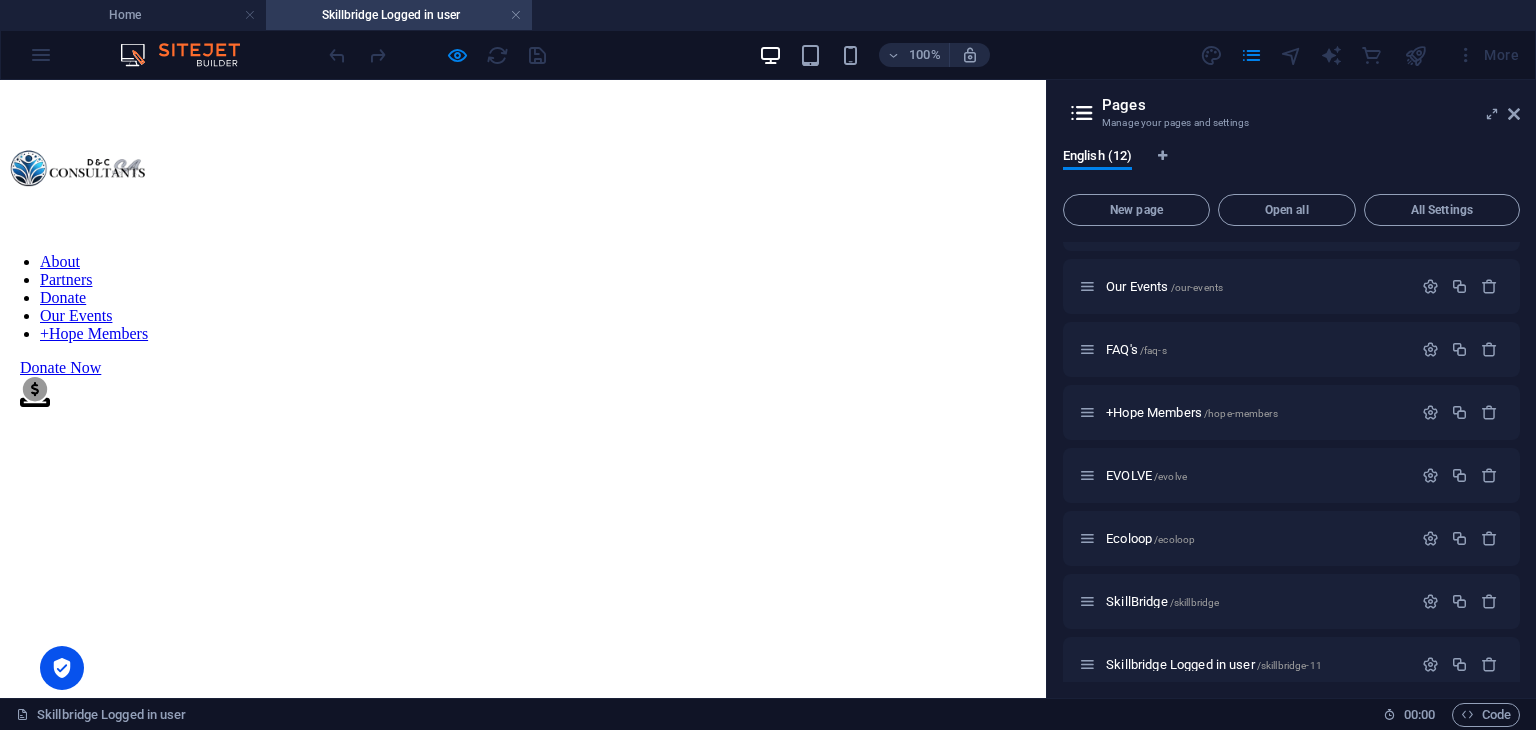 click on "click here" at bounding box center (39, 782) 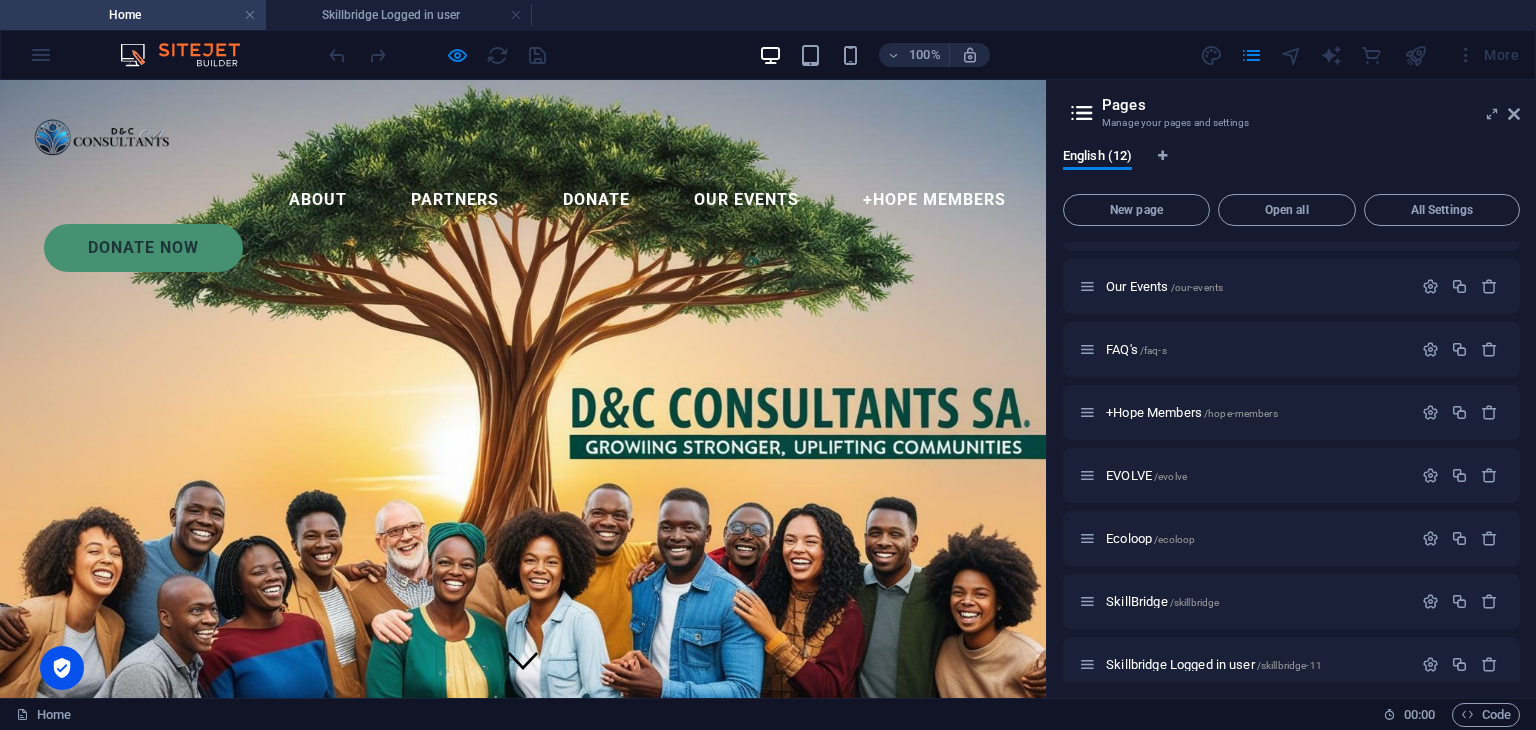 scroll, scrollTop: 166, scrollLeft: 0, axis: vertical 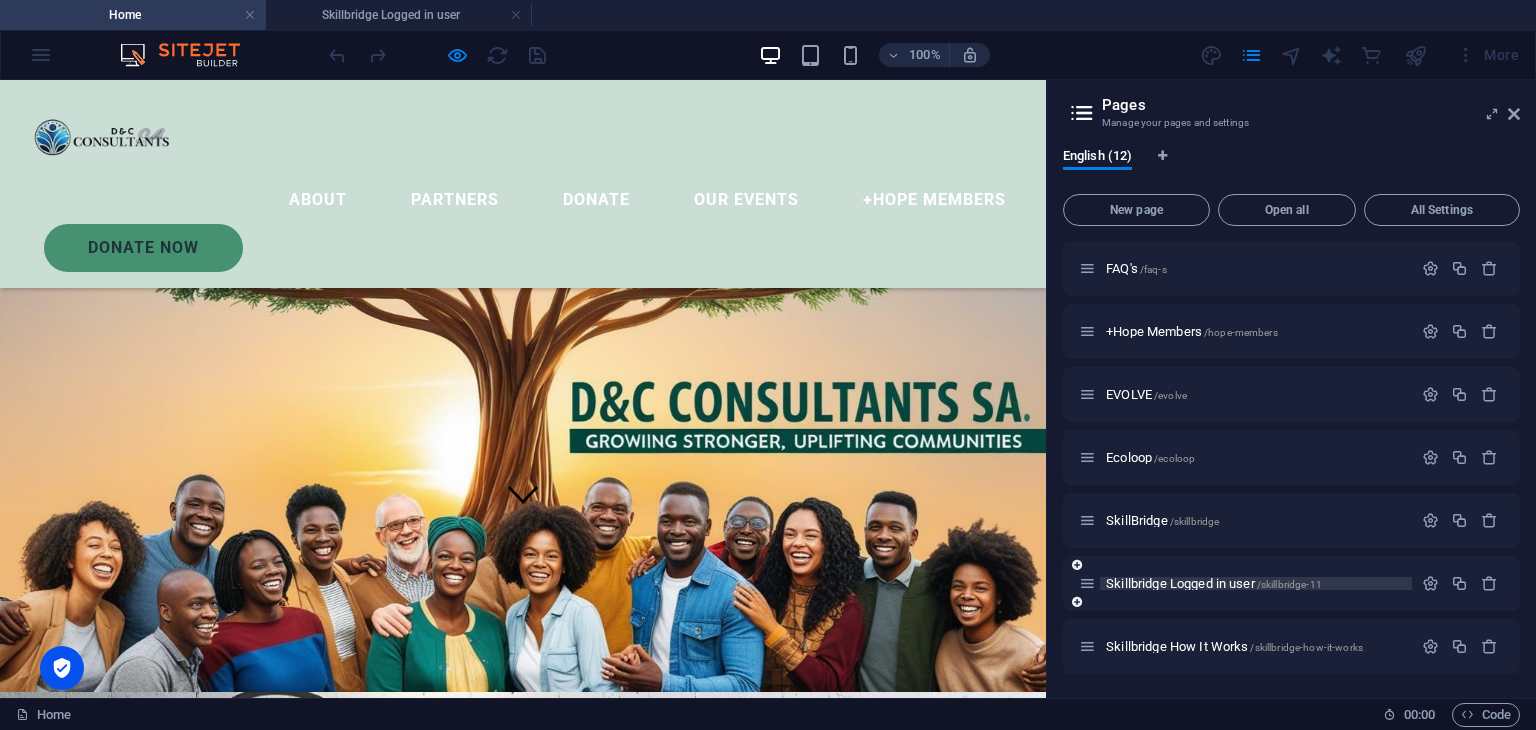 click on "Skillbridge Logged in user /skillbridge-11" at bounding box center (1214, 583) 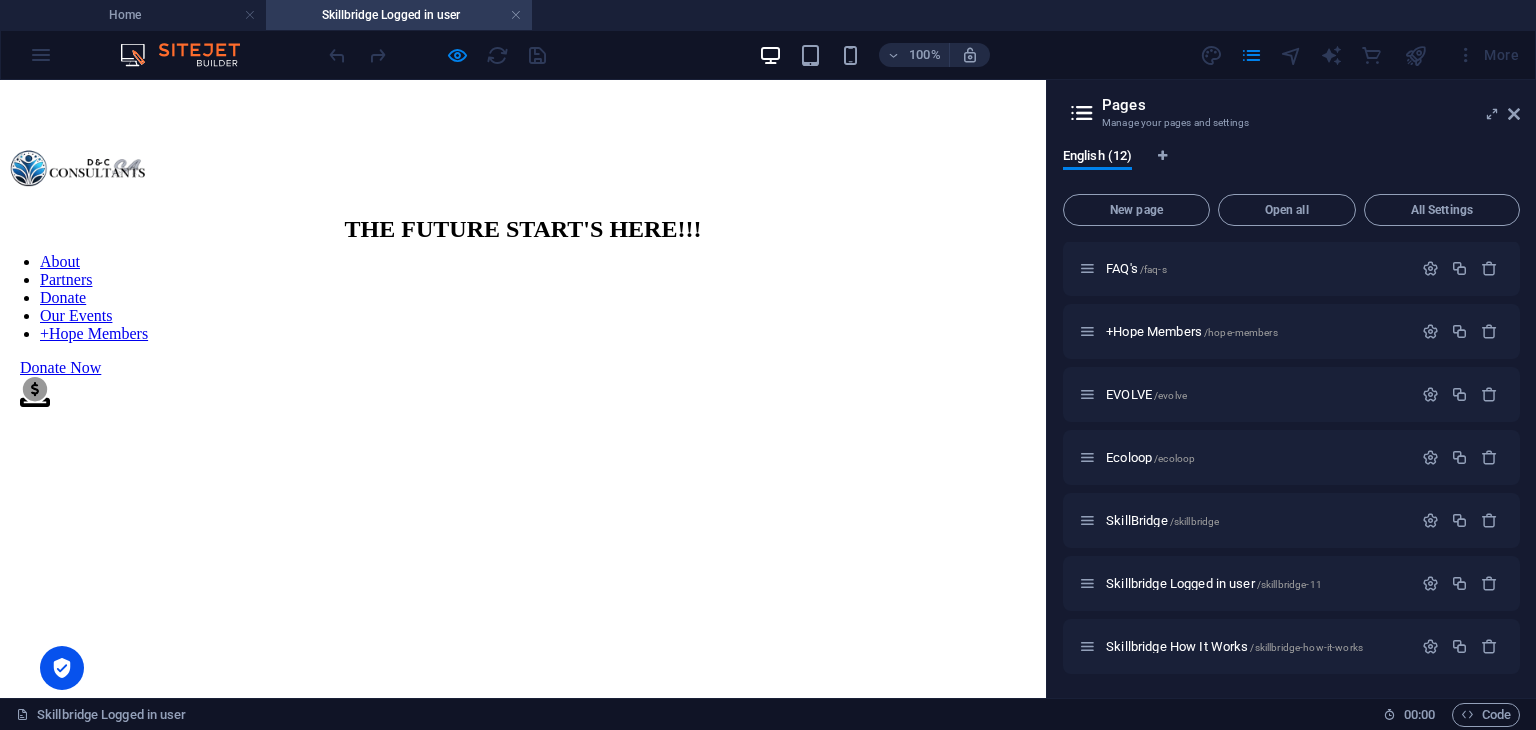 scroll, scrollTop: 904, scrollLeft: 0, axis: vertical 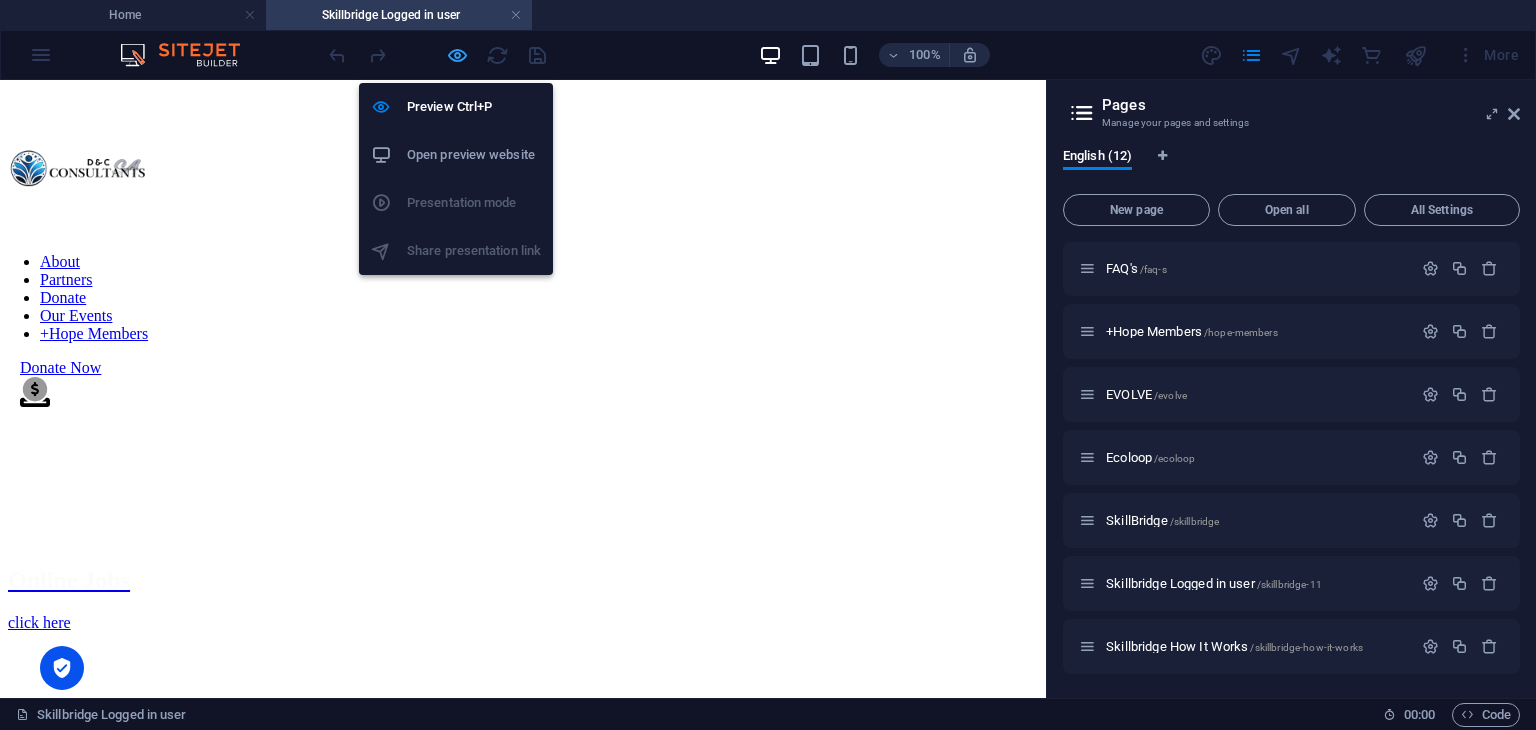 click at bounding box center (457, 55) 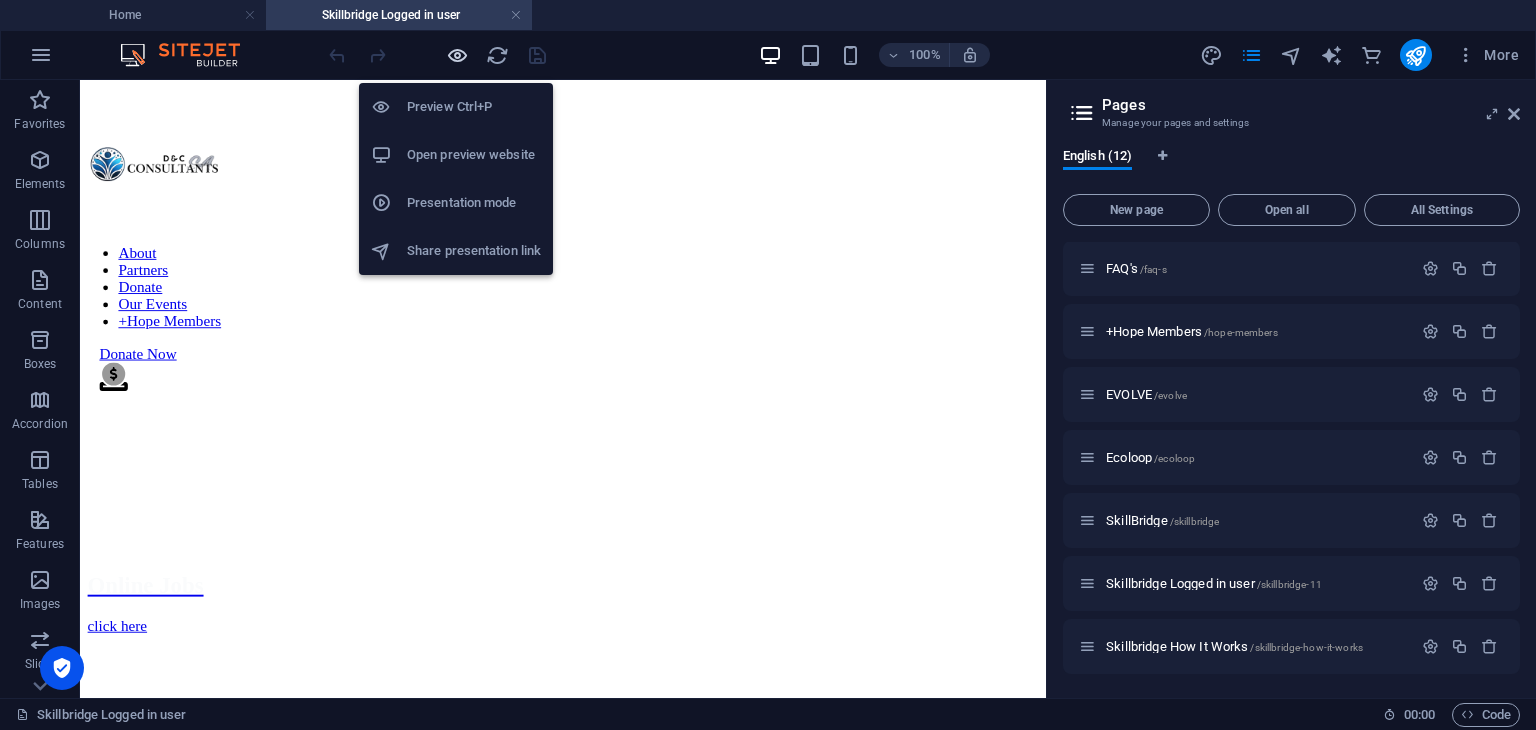 scroll, scrollTop: 908, scrollLeft: 0, axis: vertical 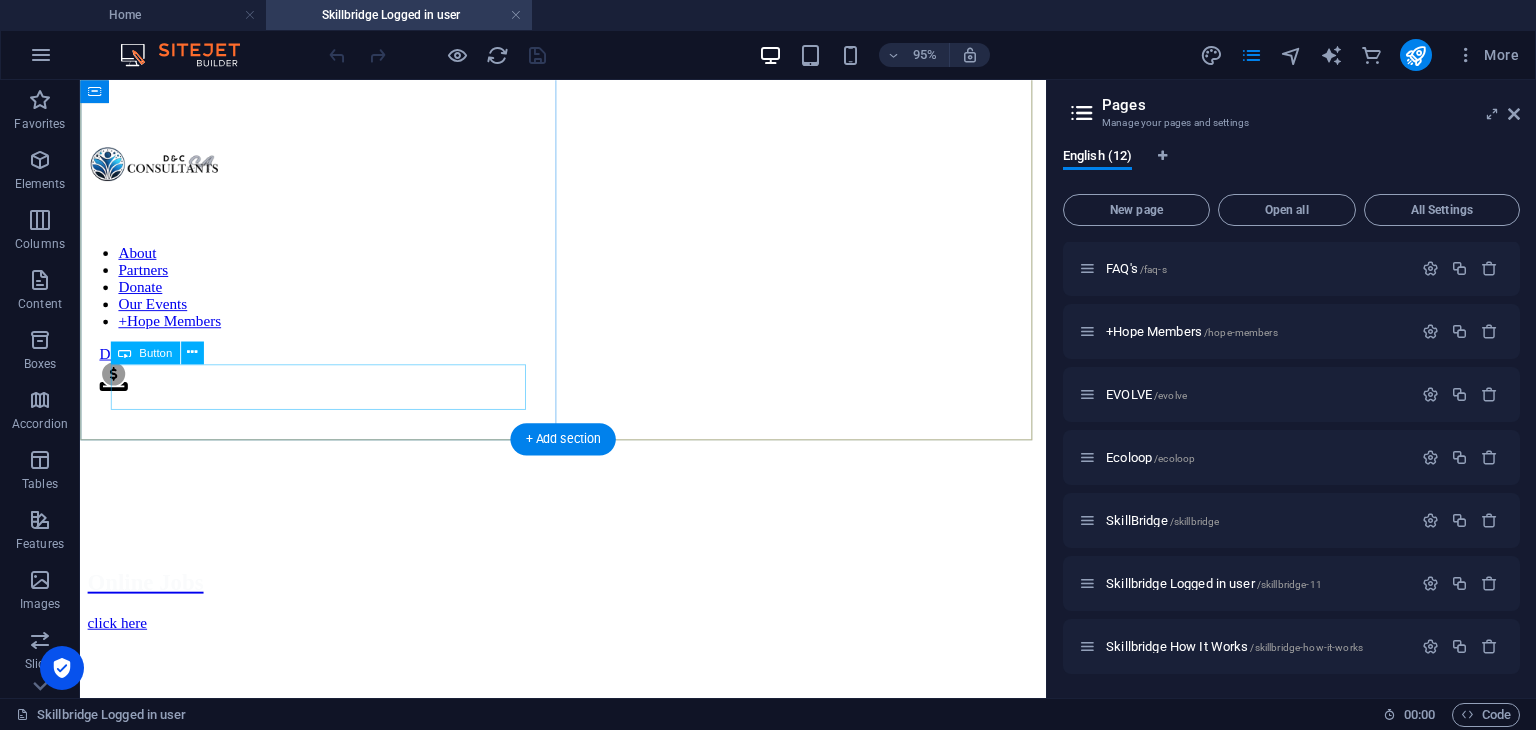 click on "click here" at bounding box center (588, 651) 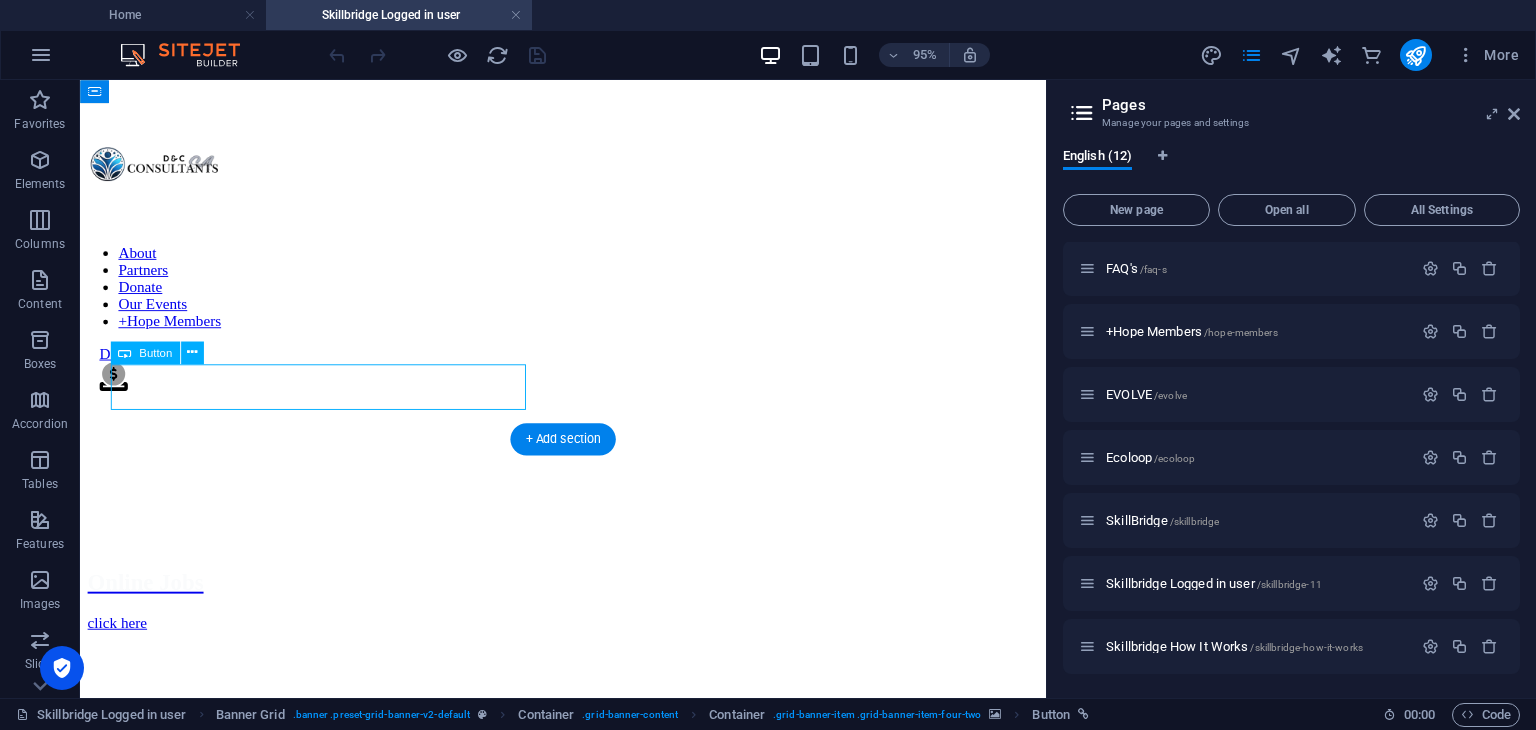click on "click here" at bounding box center (588, 651) 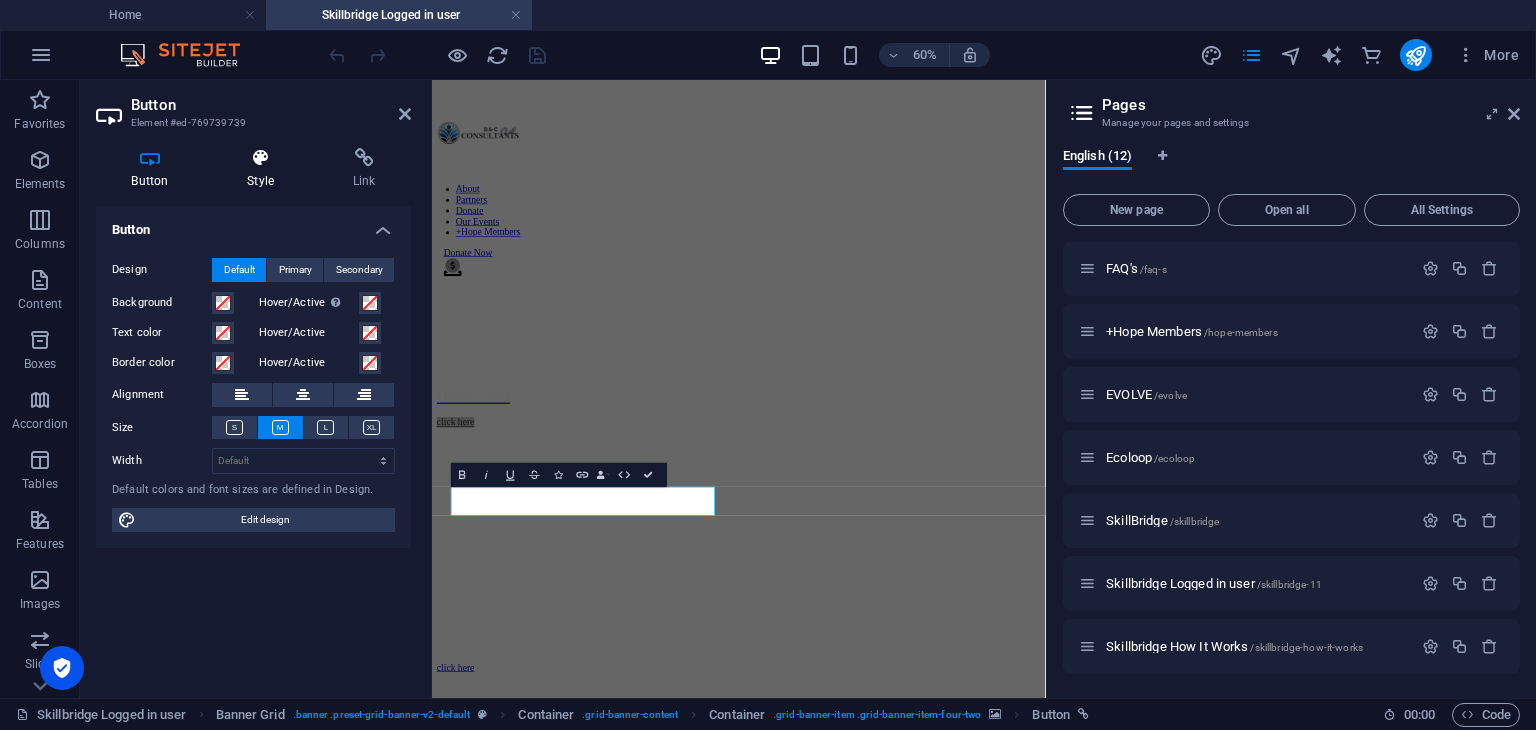 click on "Style" at bounding box center [265, 169] 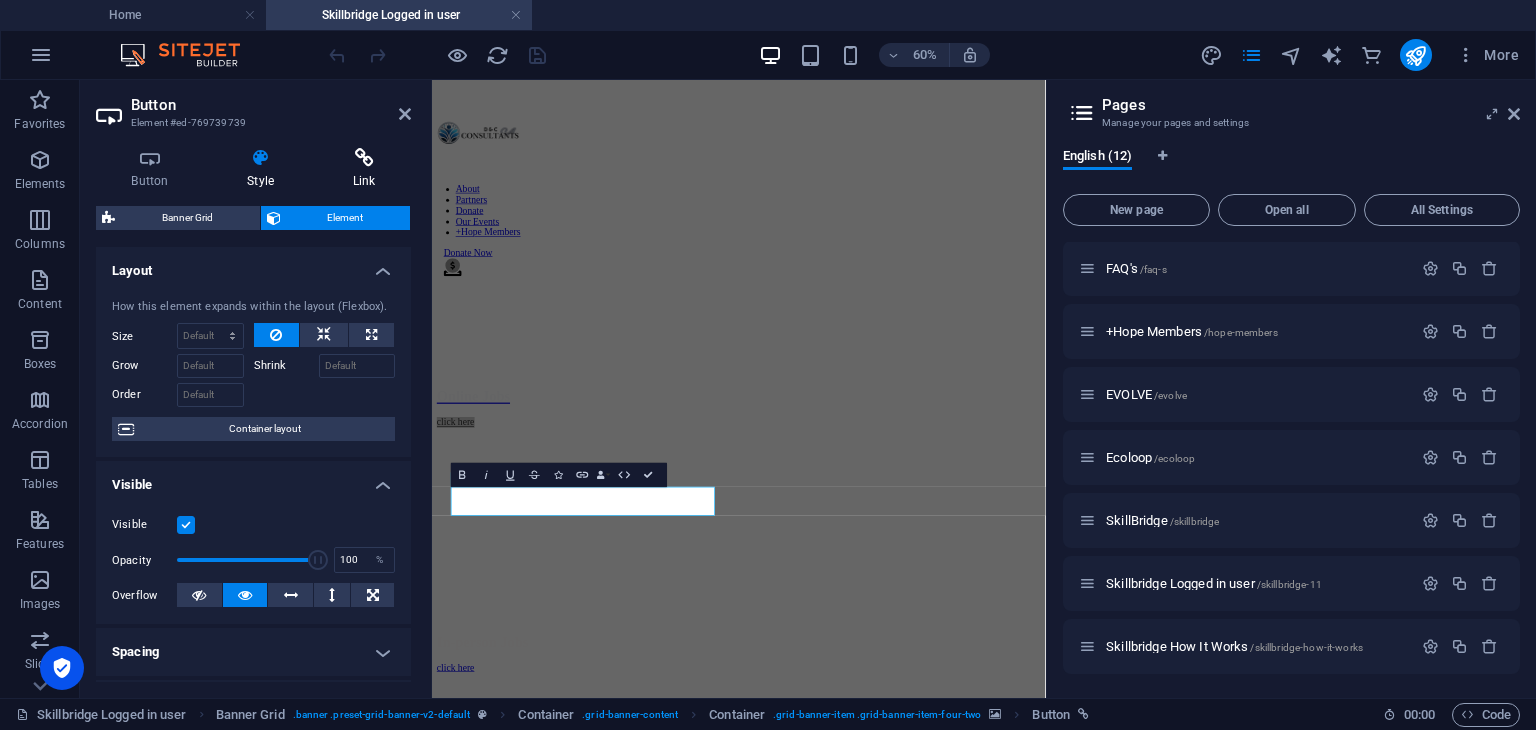 click at bounding box center (364, 158) 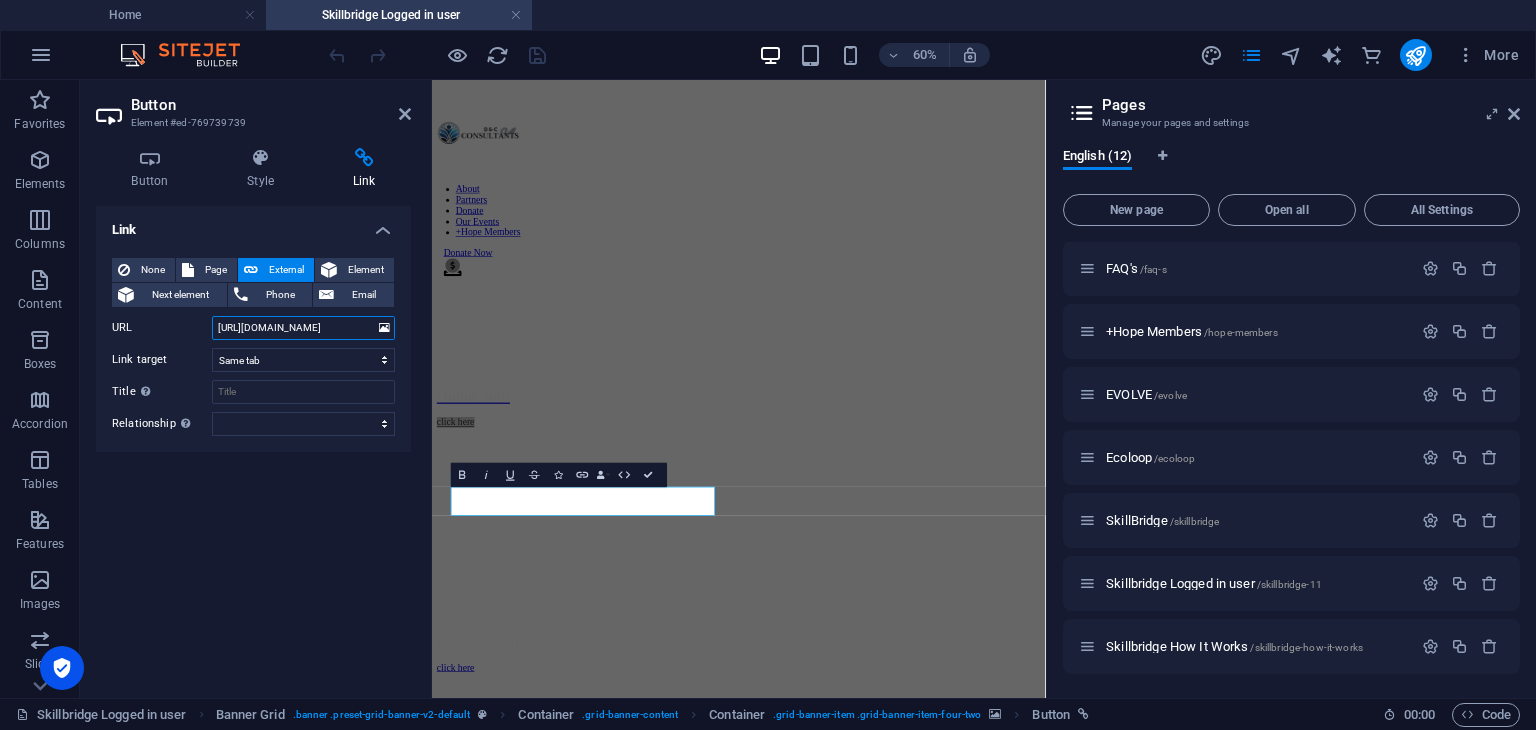 click on "https://skillbridge.softr.app" at bounding box center (303, 328) 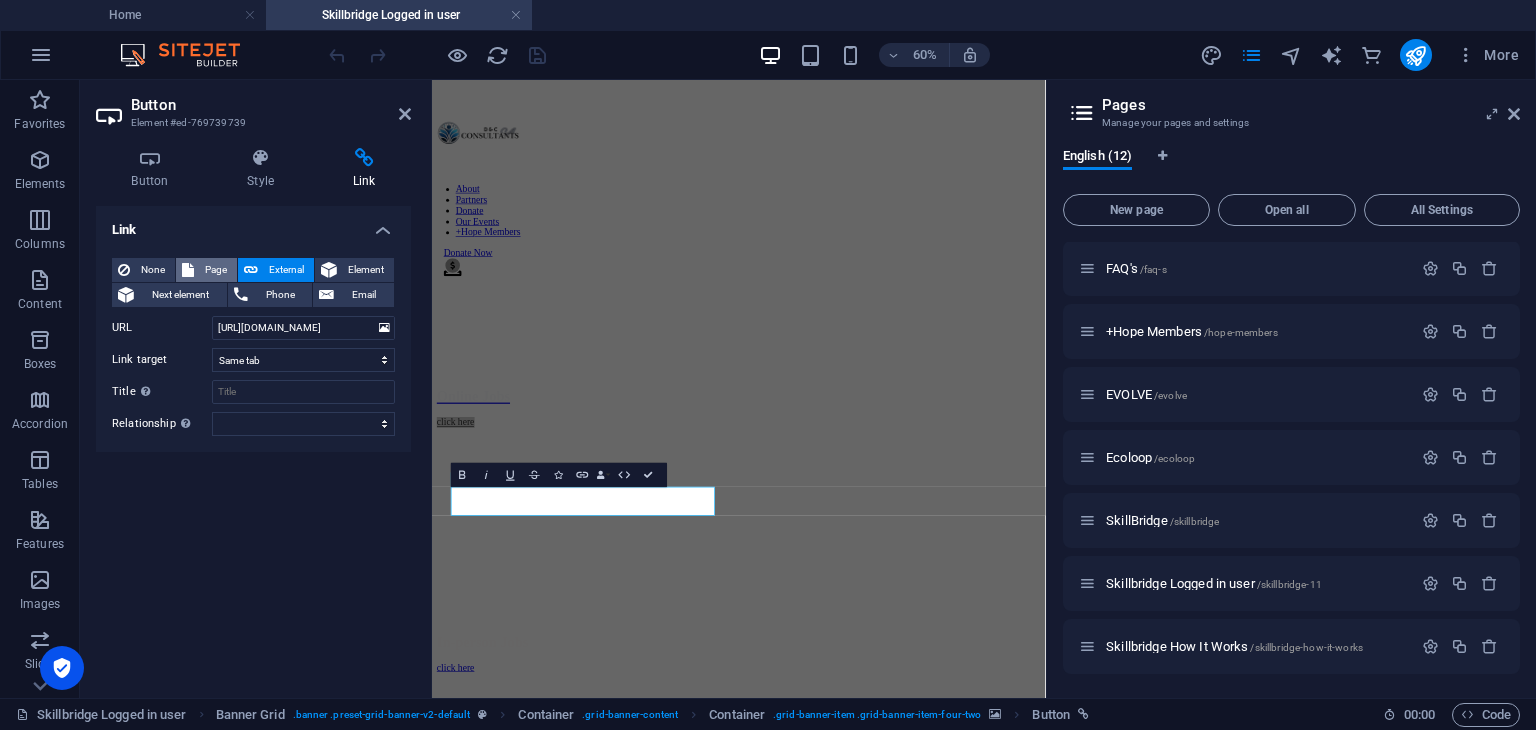 click on "Page" at bounding box center (215, 270) 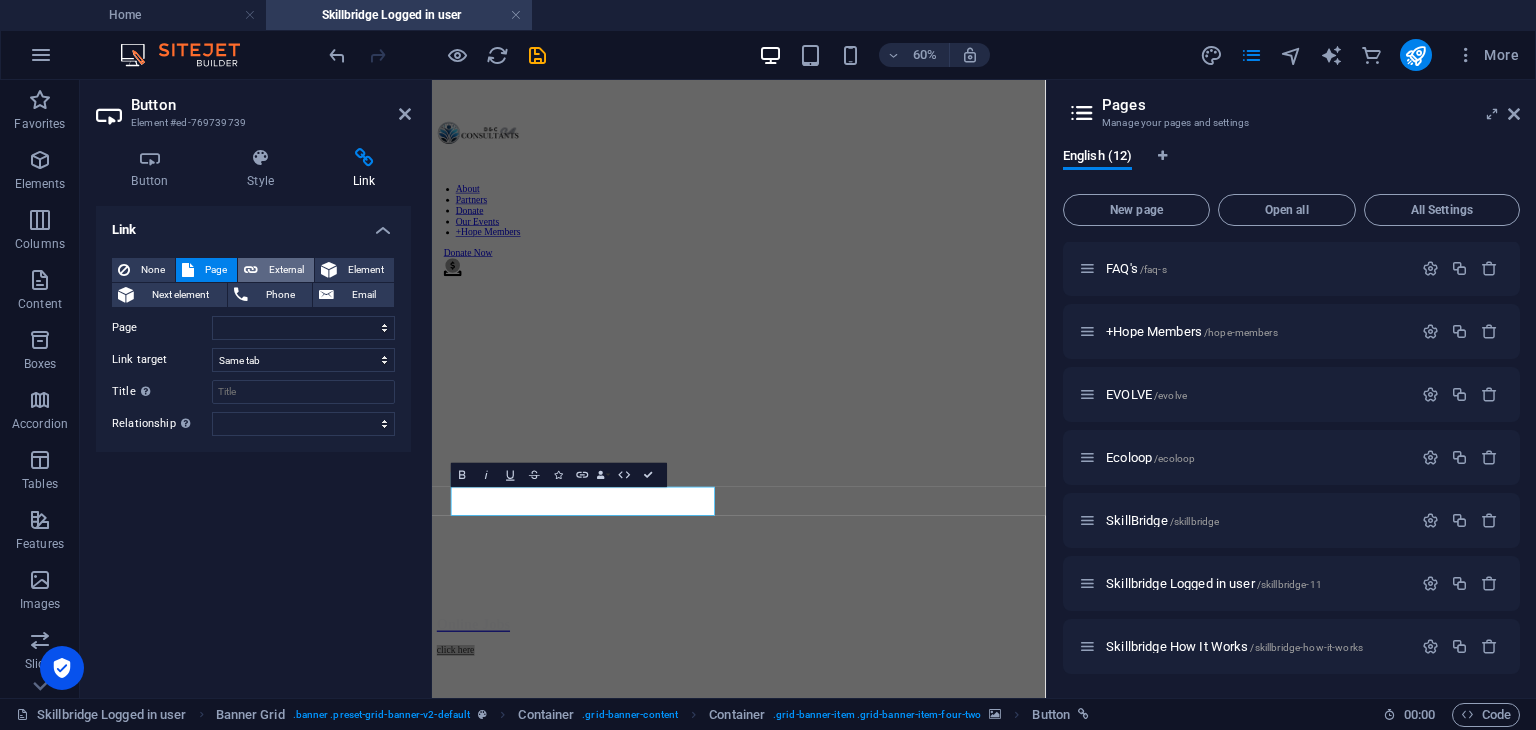 click on "External" at bounding box center (286, 270) 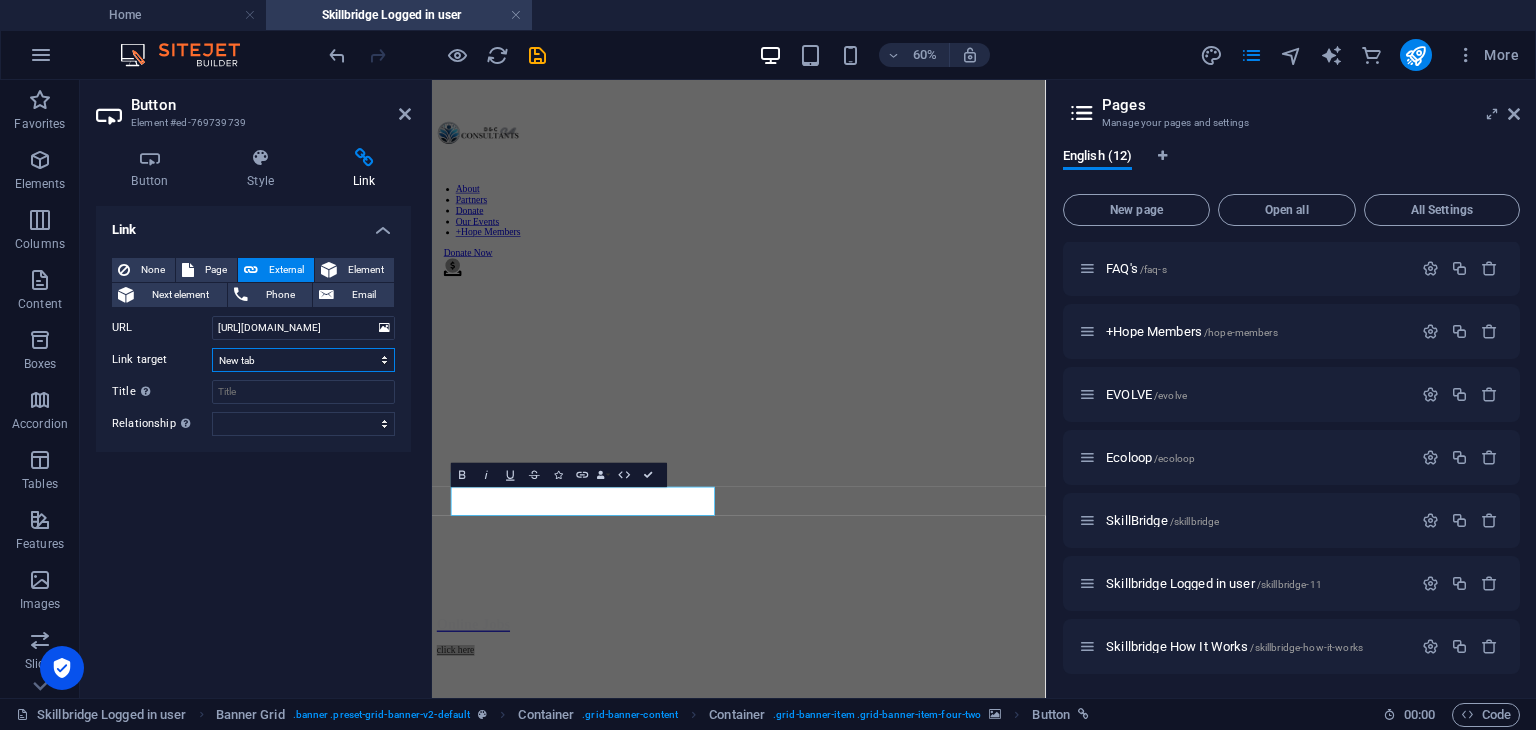 click on "New tab Same tab Overlay" at bounding box center [303, 360] 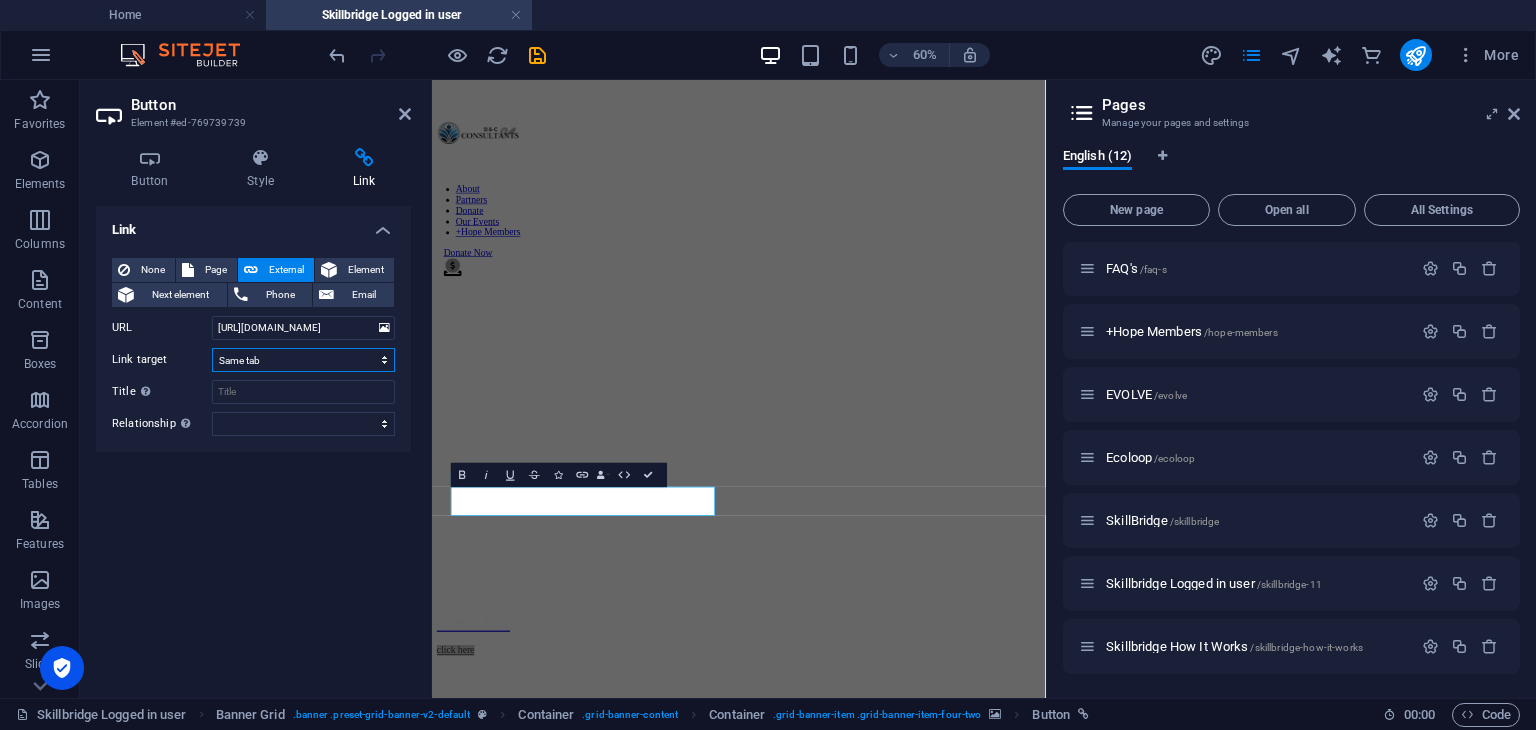 click on "New tab Same tab Overlay" at bounding box center (303, 360) 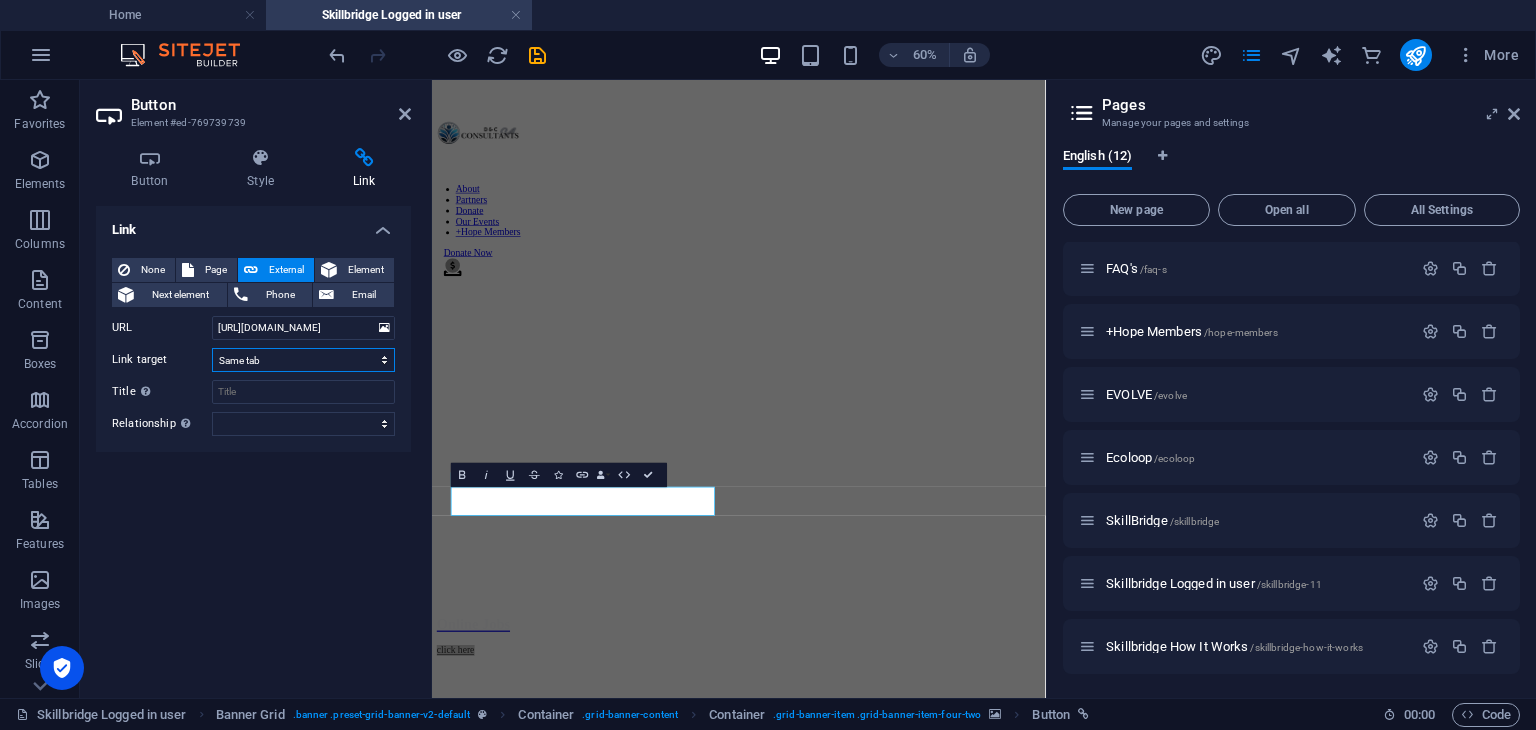 click on "New tab Same tab Overlay" at bounding box center [303, 360] 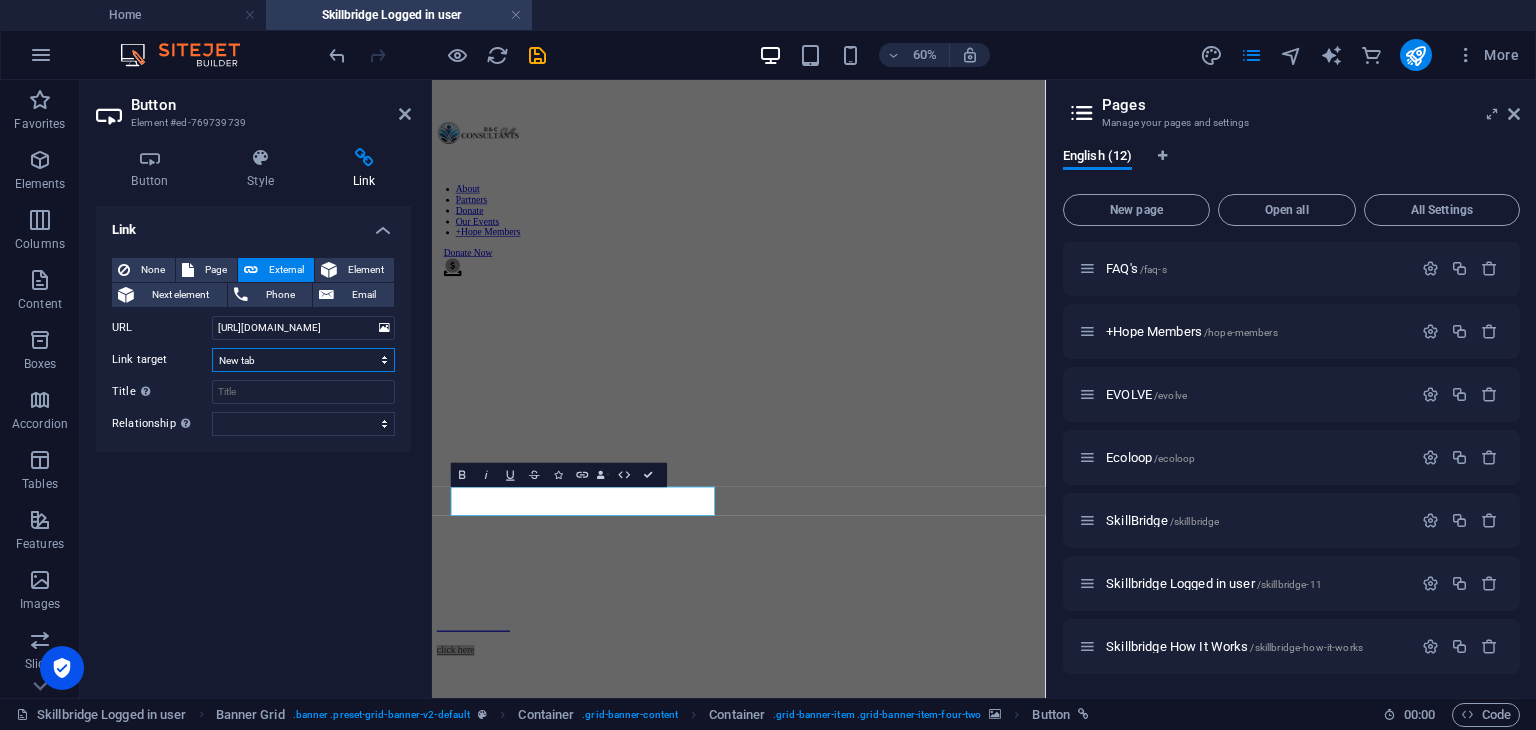 click on "New tab Same tab Overlay" at bounding box center (303, 360) 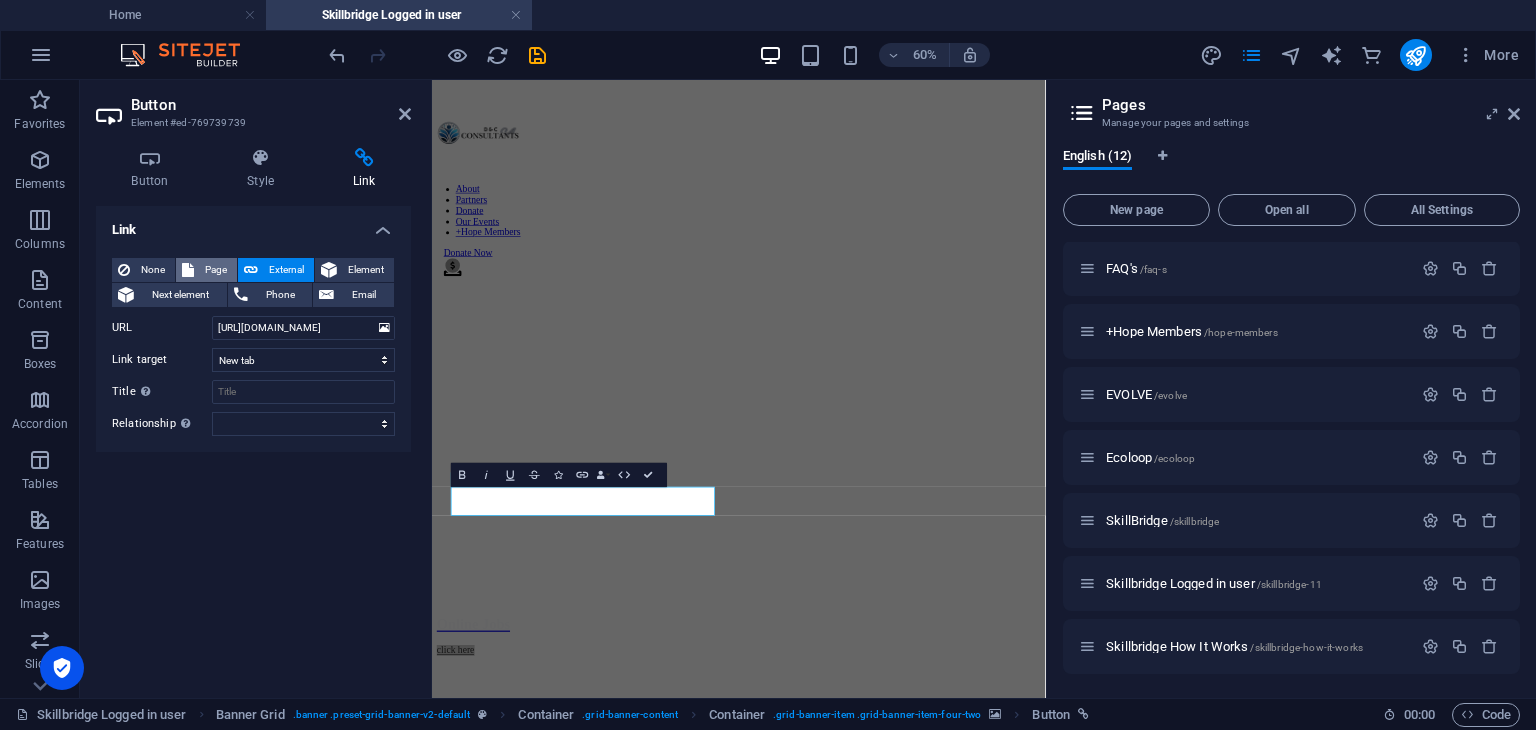 click on "Page" at bounding box center (215, 270) 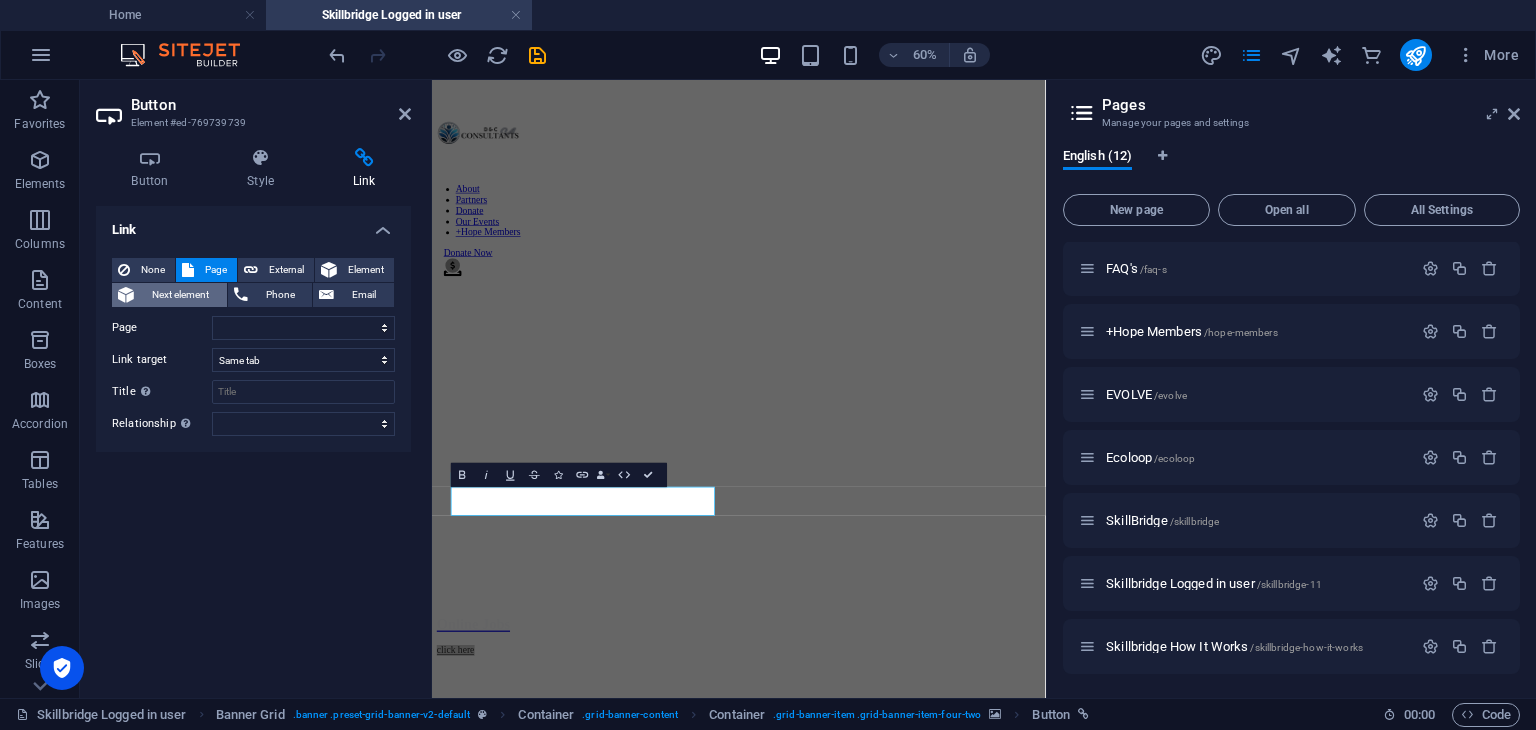 click on "Next element" at bounding box center (180, 295) 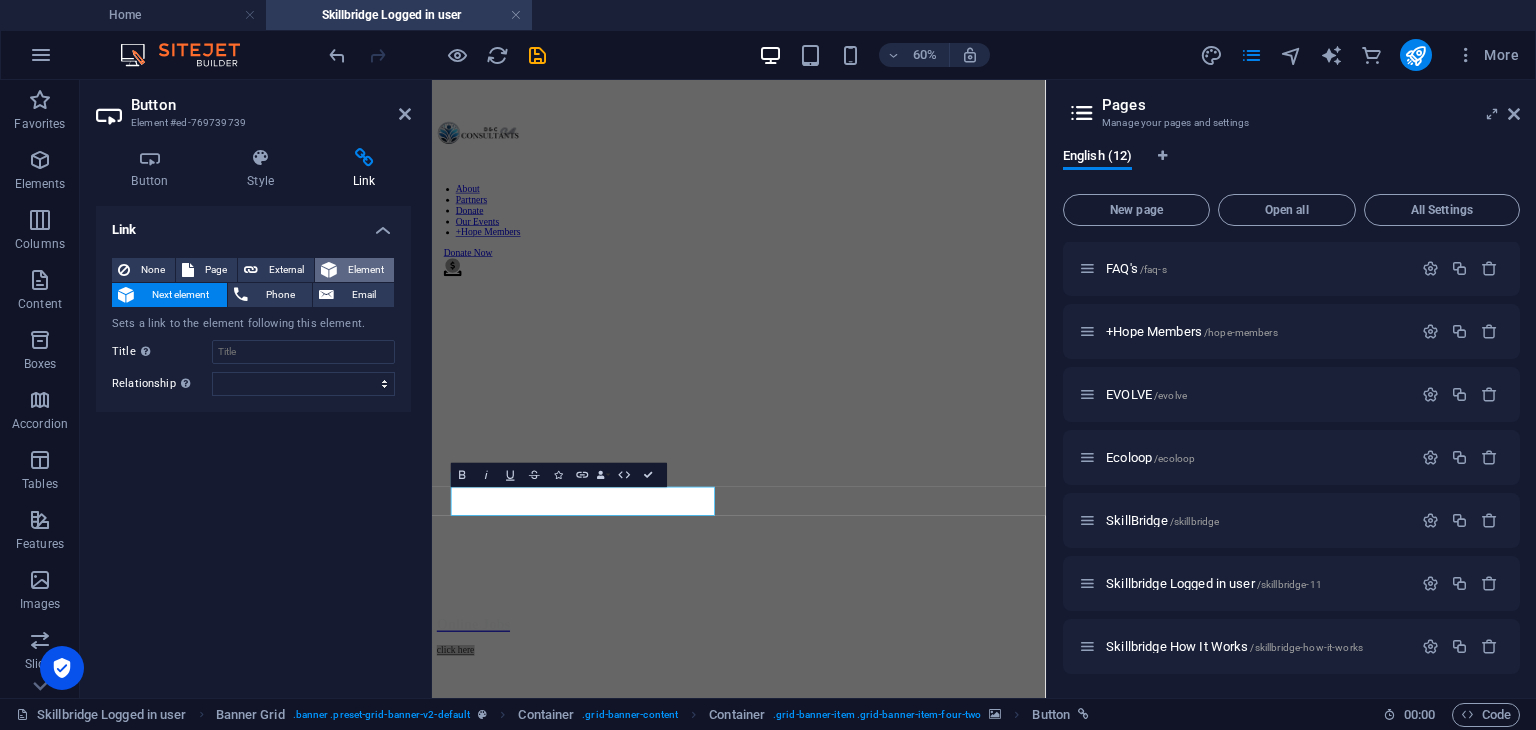 click on "Element" at bounding box center (365, 270) 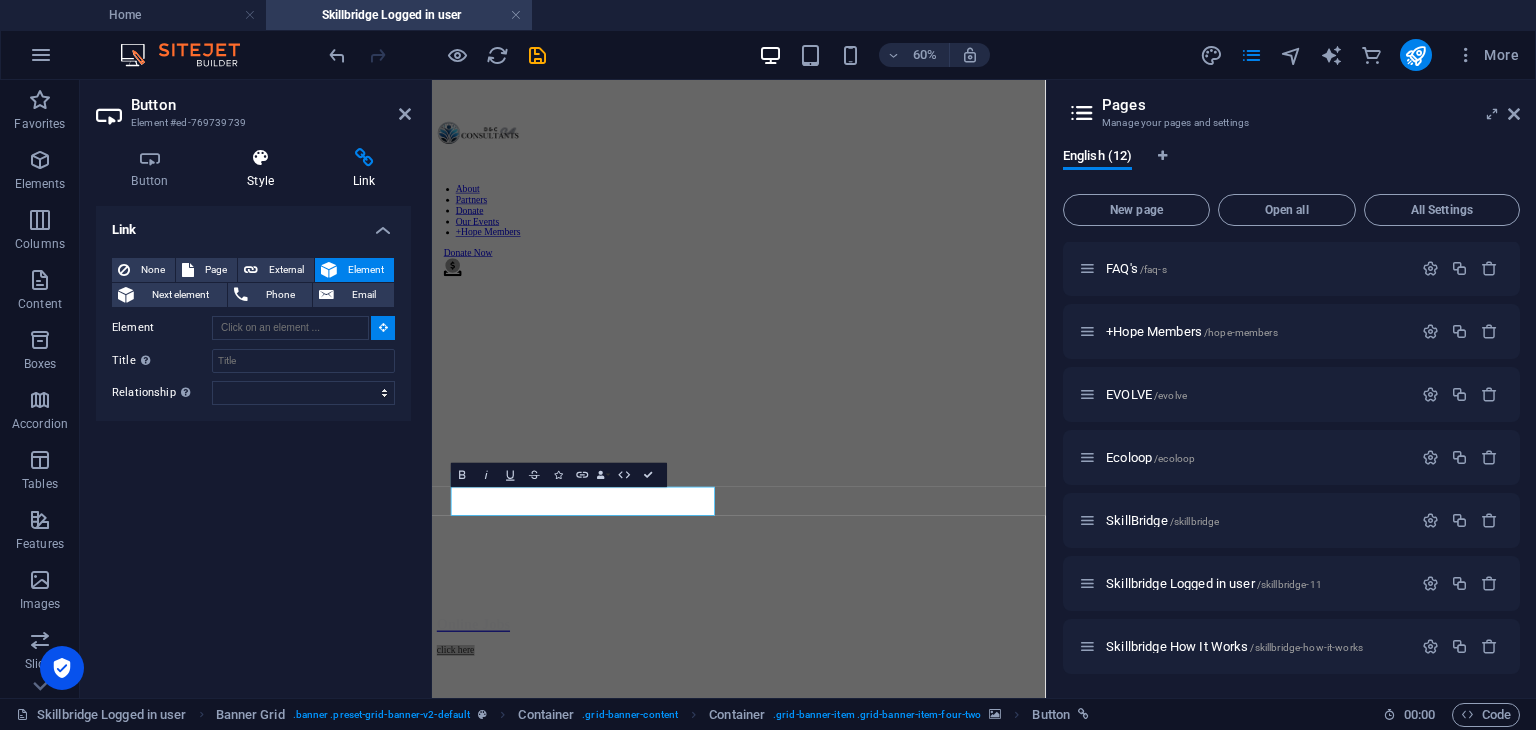 click at bounding box center (261, 158) 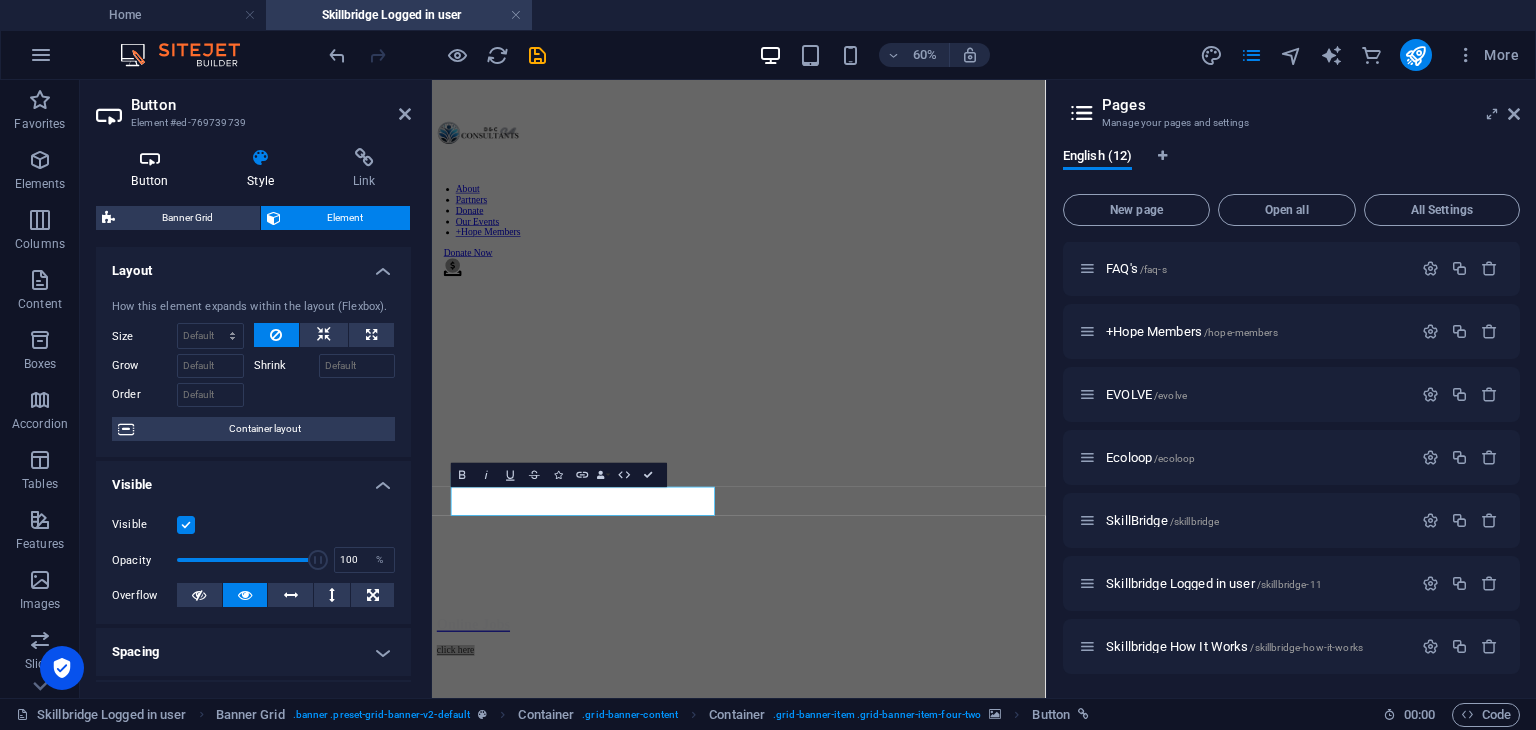 click at bounding box center [150, 158] 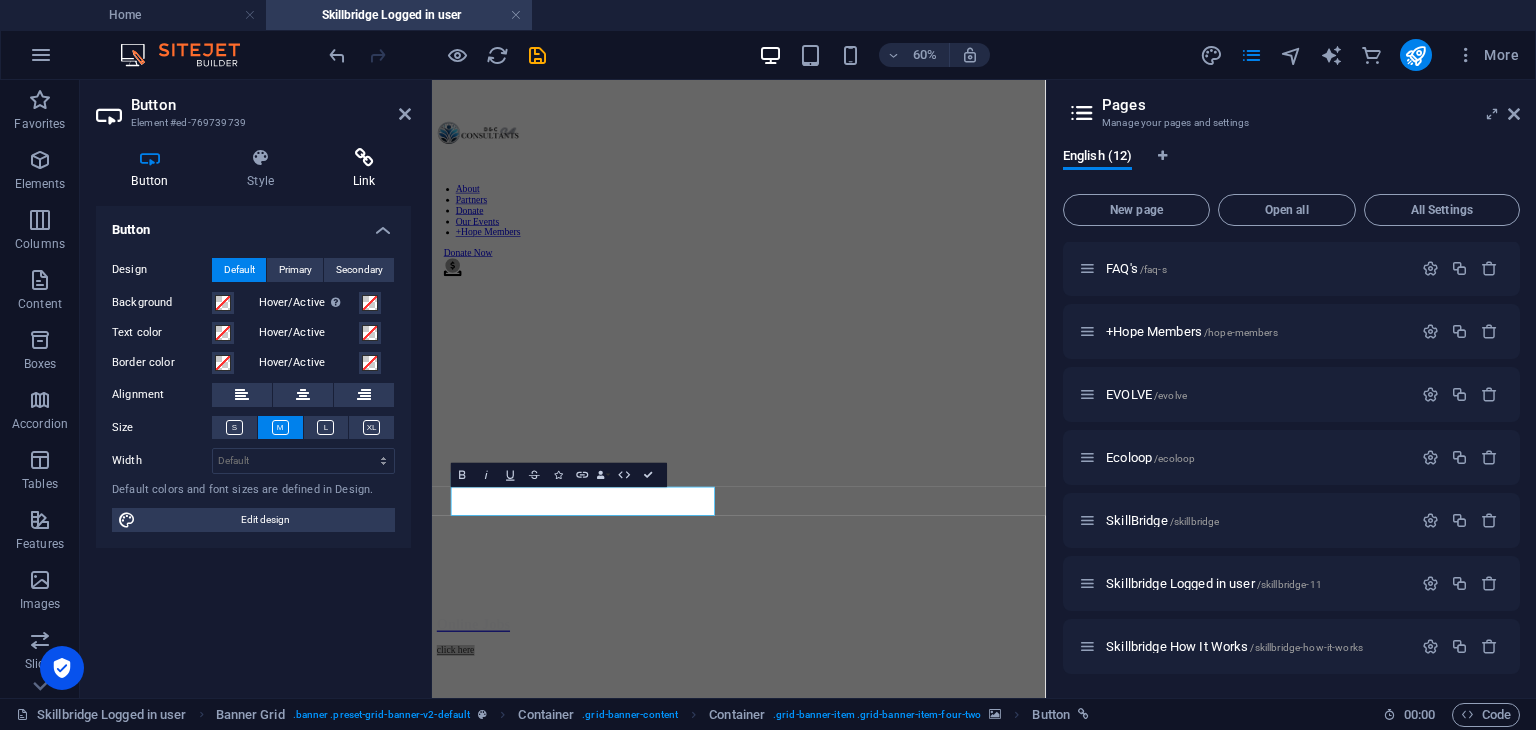 click on "Link" at bounding box center (364, 169) 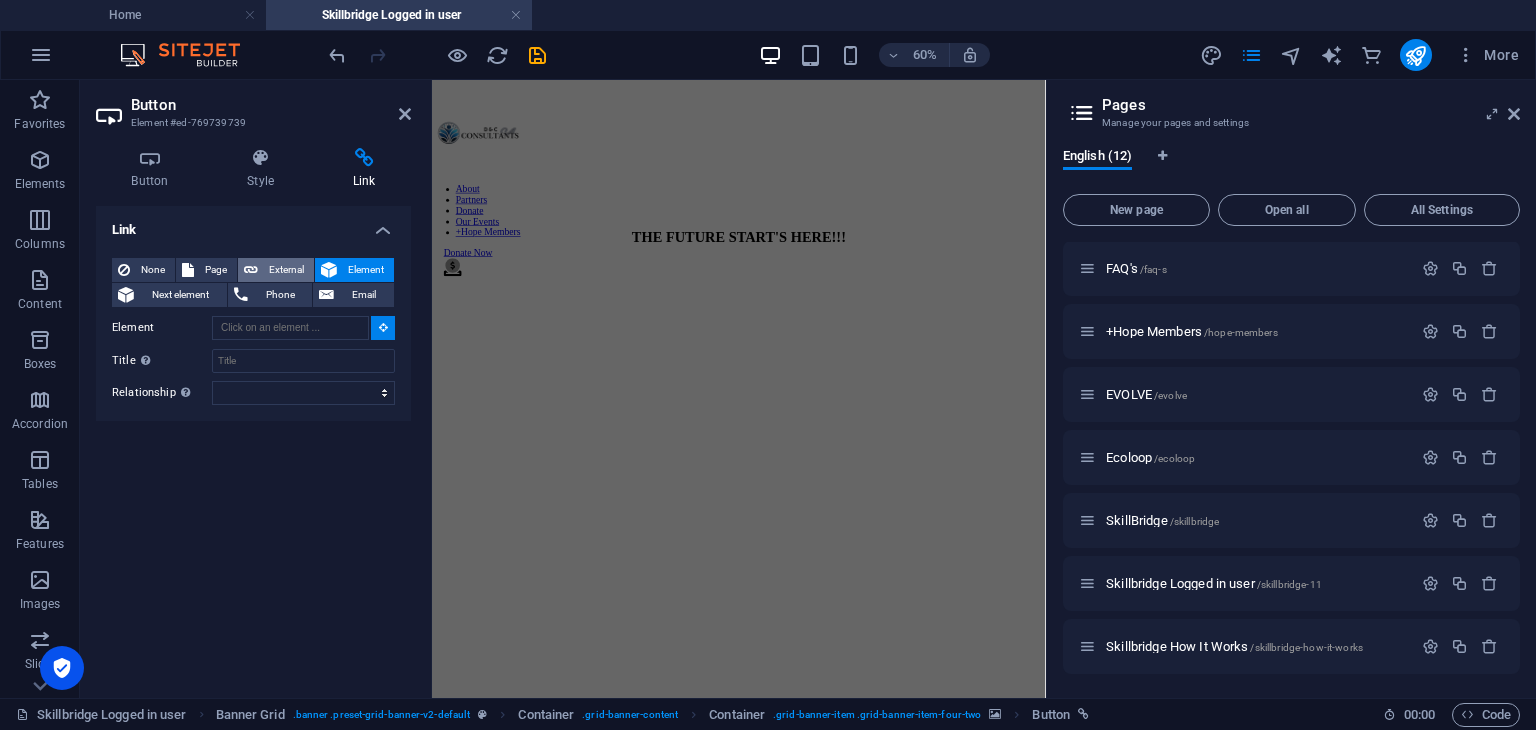 click on "External" at bounding box center [286, 270] 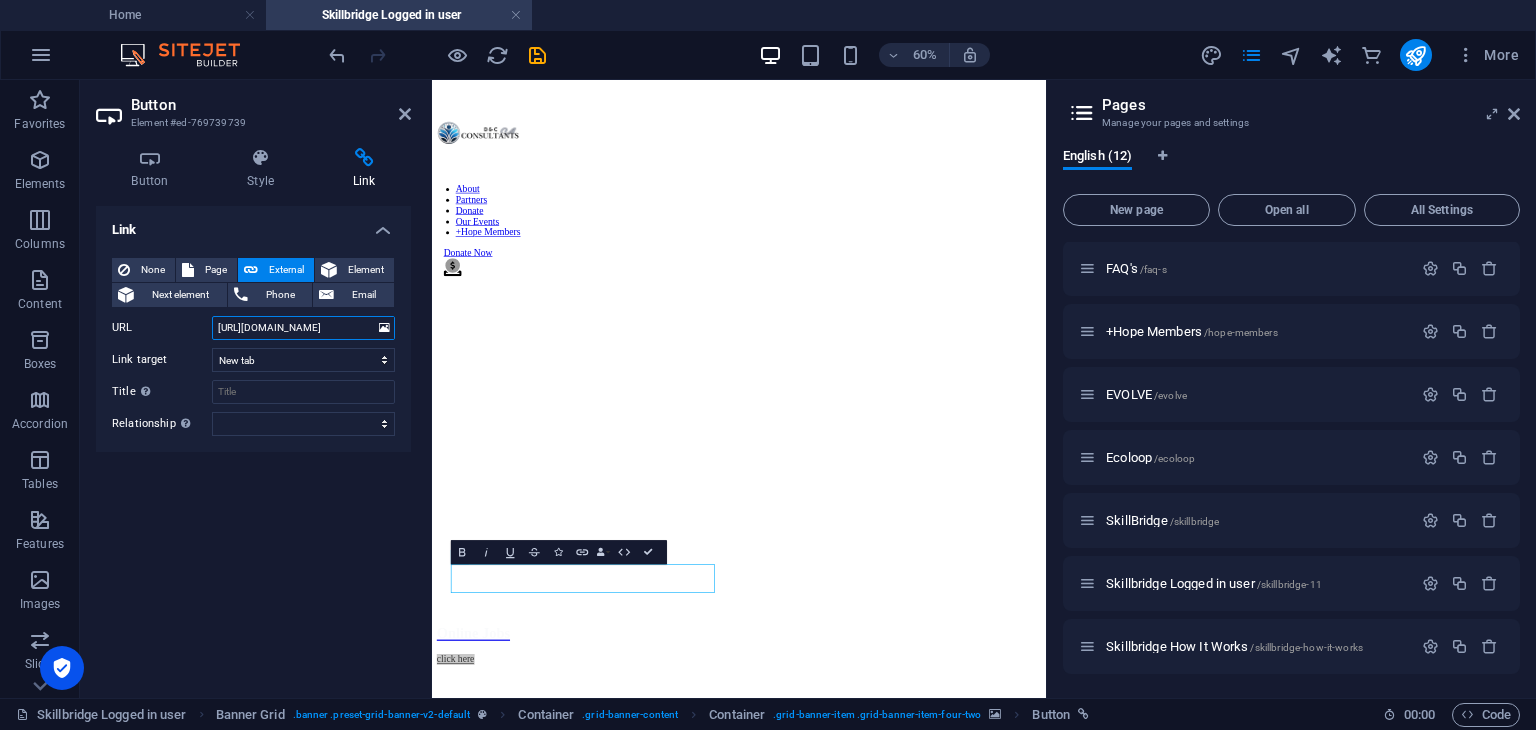 scroll, scrollTop: 1096, scrollLeft: 0, axis: vertical 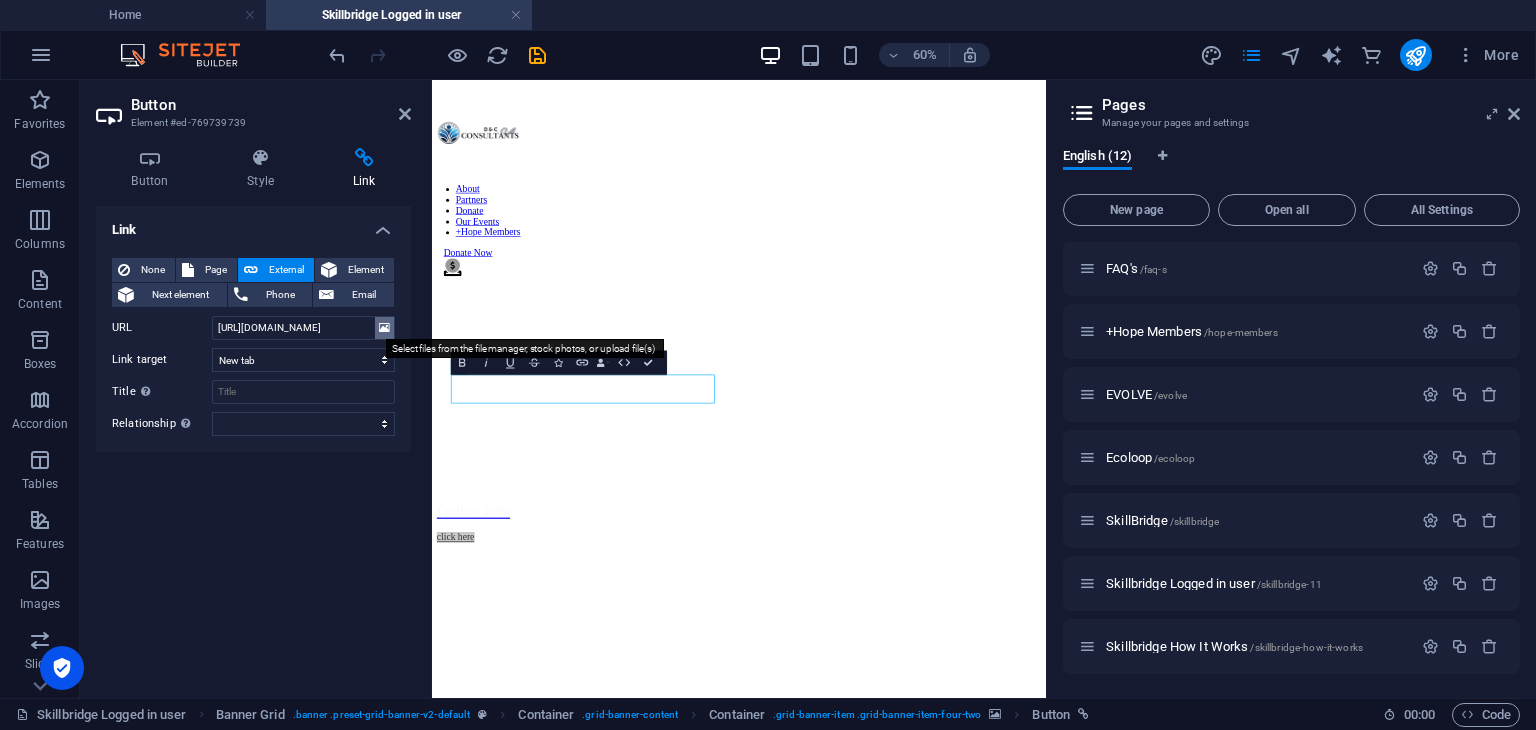 click at bounding box center (384, 328) 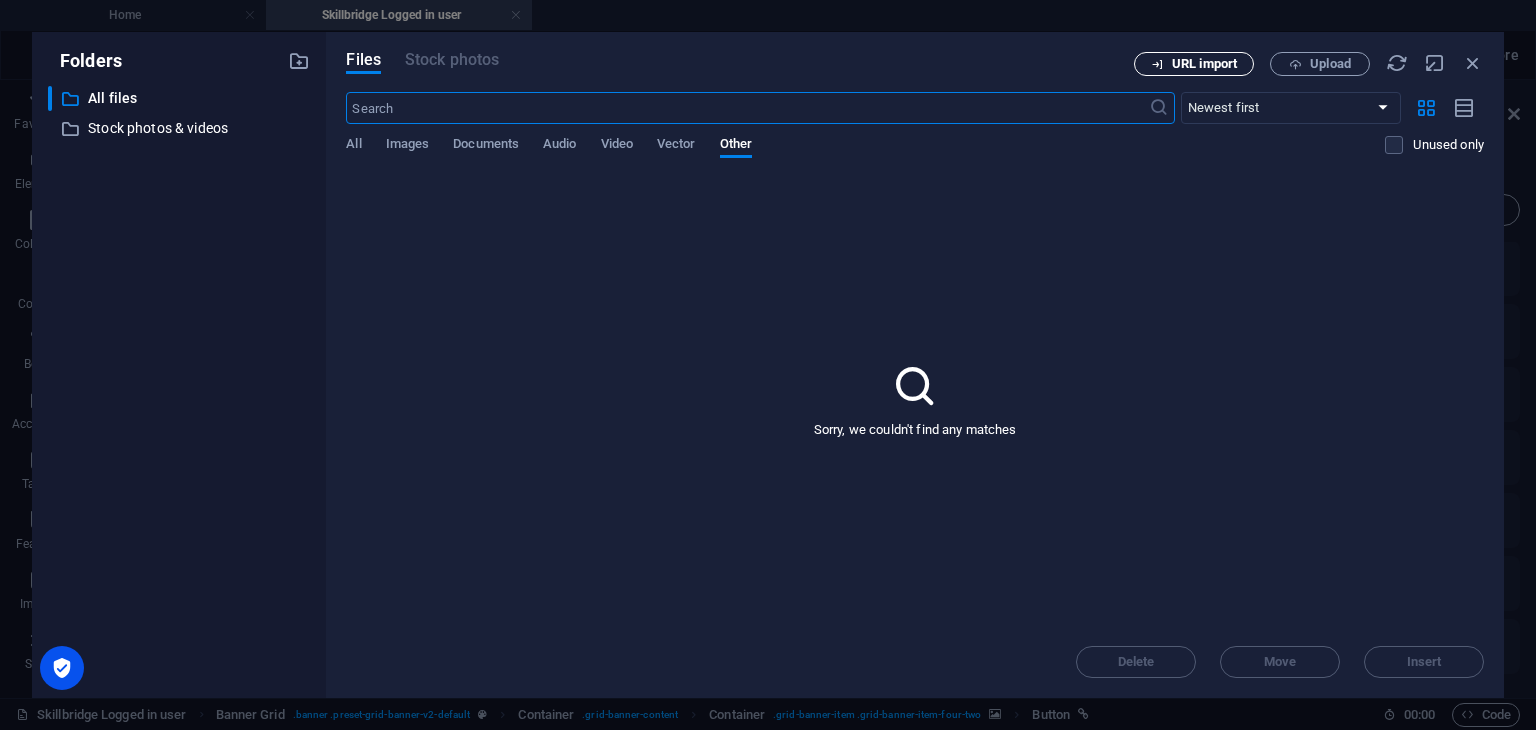 click on "URL import" at bounding box center (1204, 64) 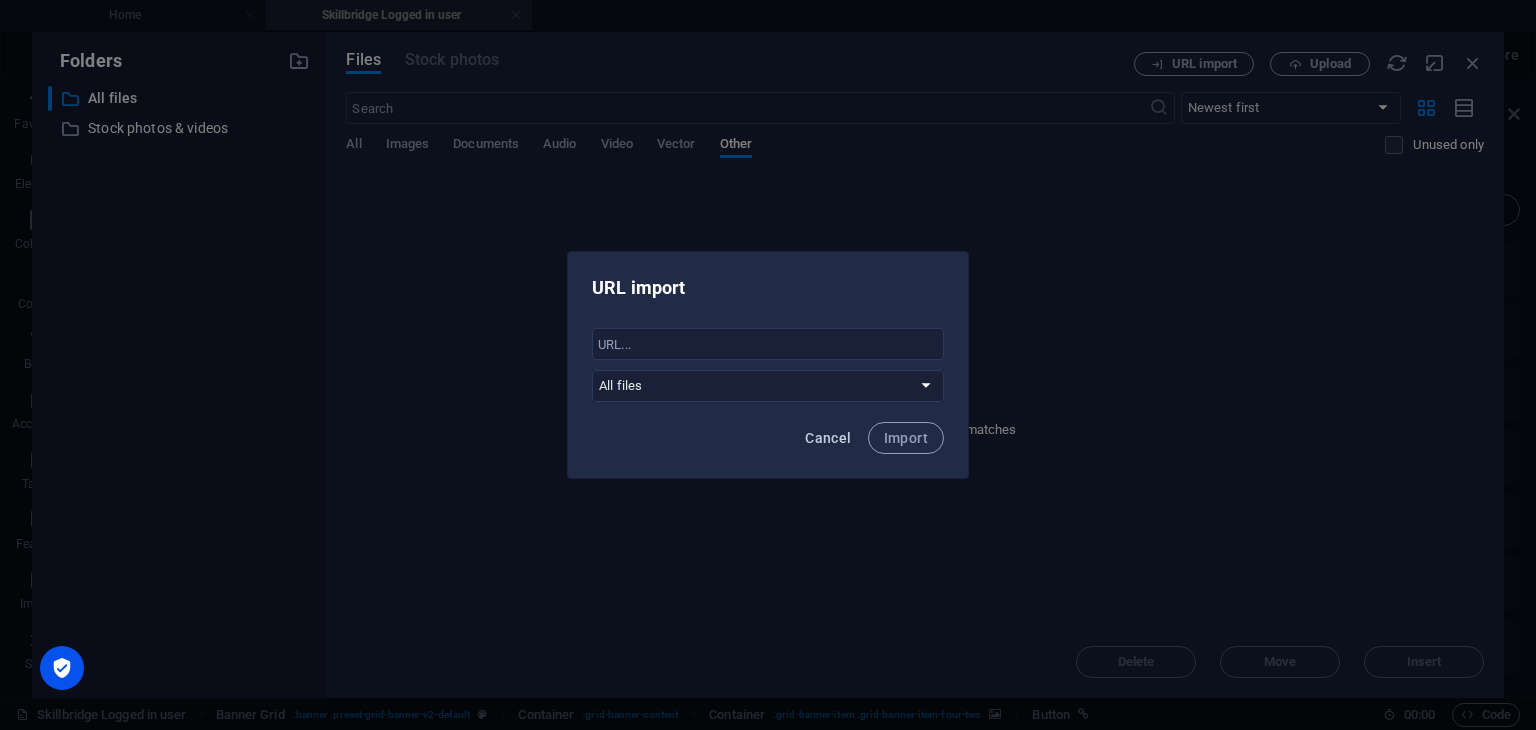 click on "Cancel" at bounding box center (828, 438) 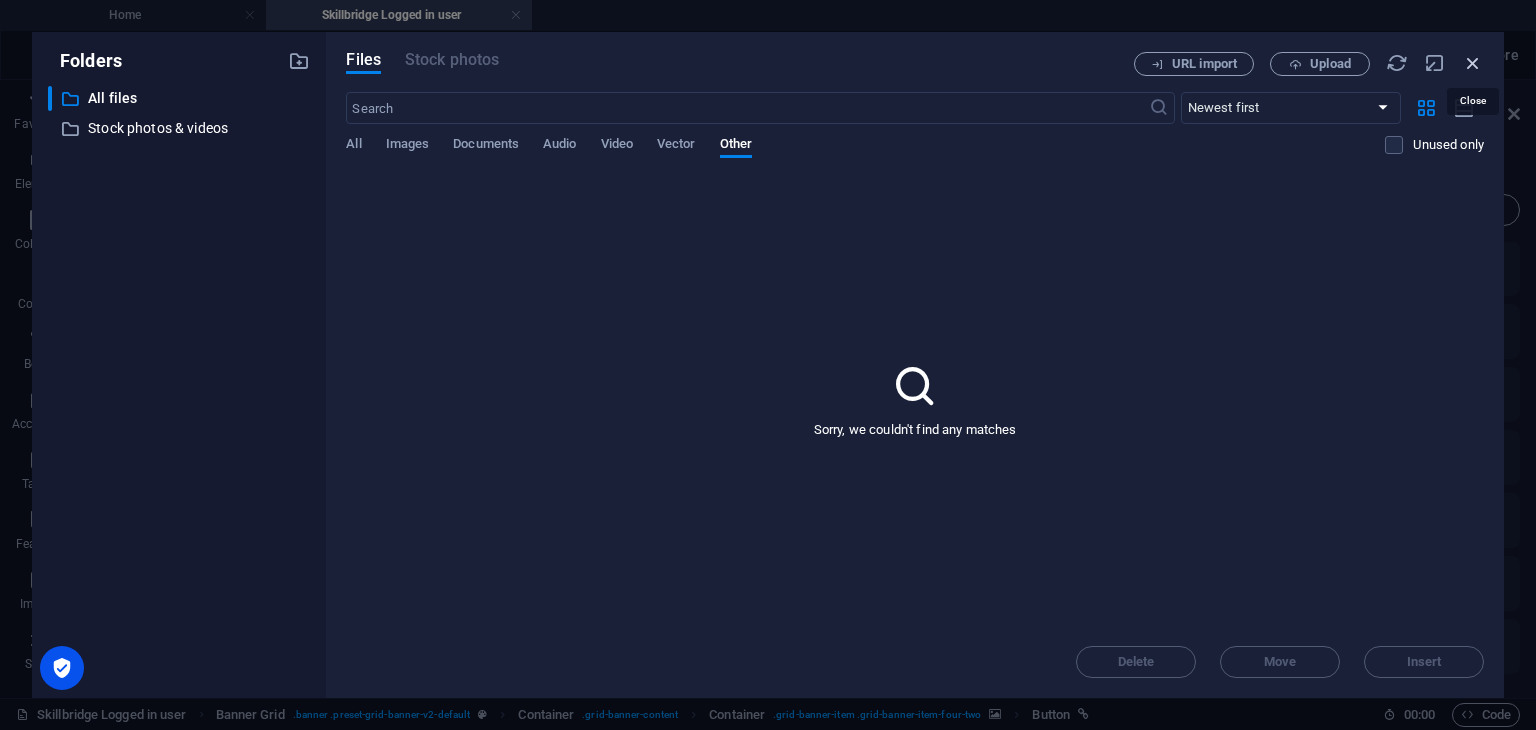 click at bounding box center (1473, 63) 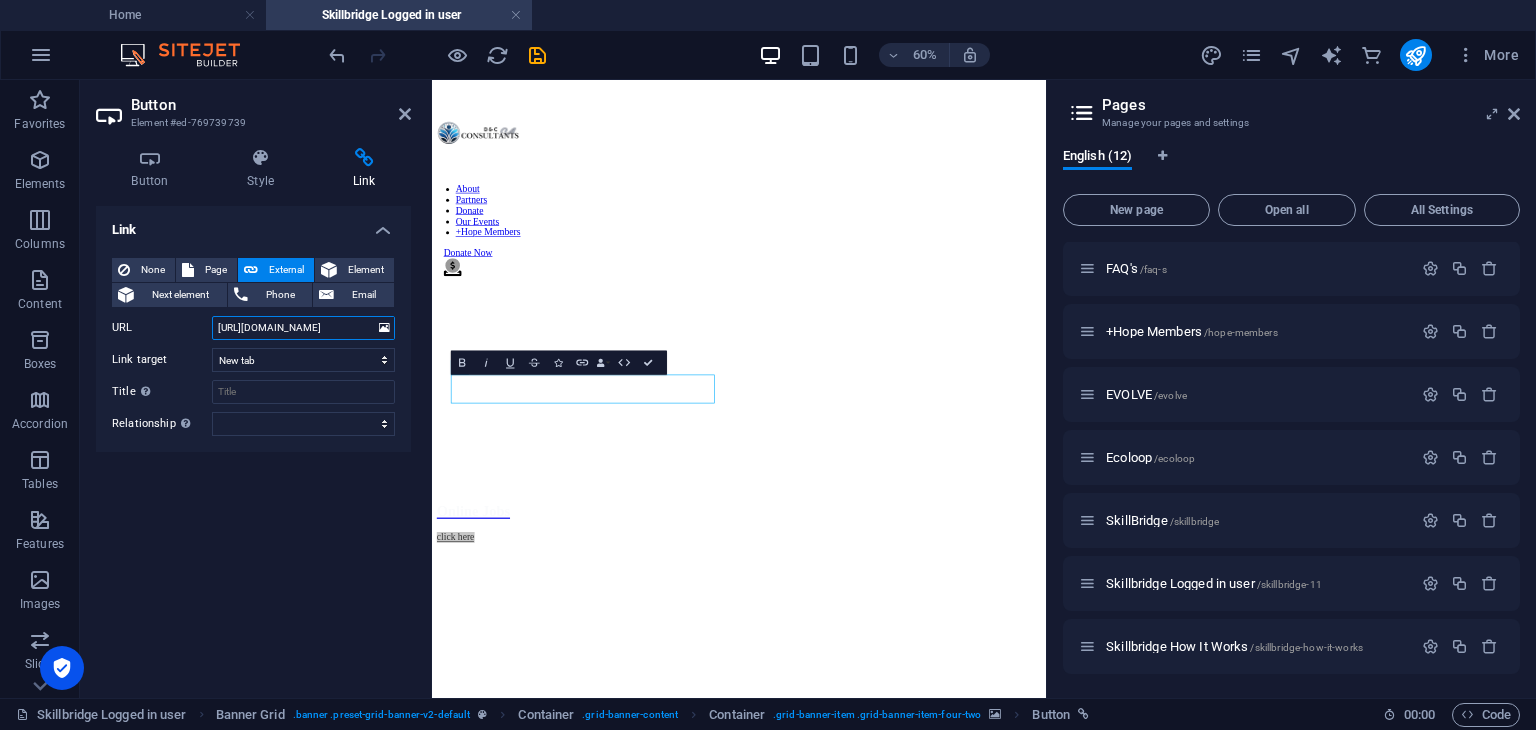 drag, startPoint x: 343, startPoint y: 326, endPoint x: 88, endPoint y: 365, distance: 257.96512 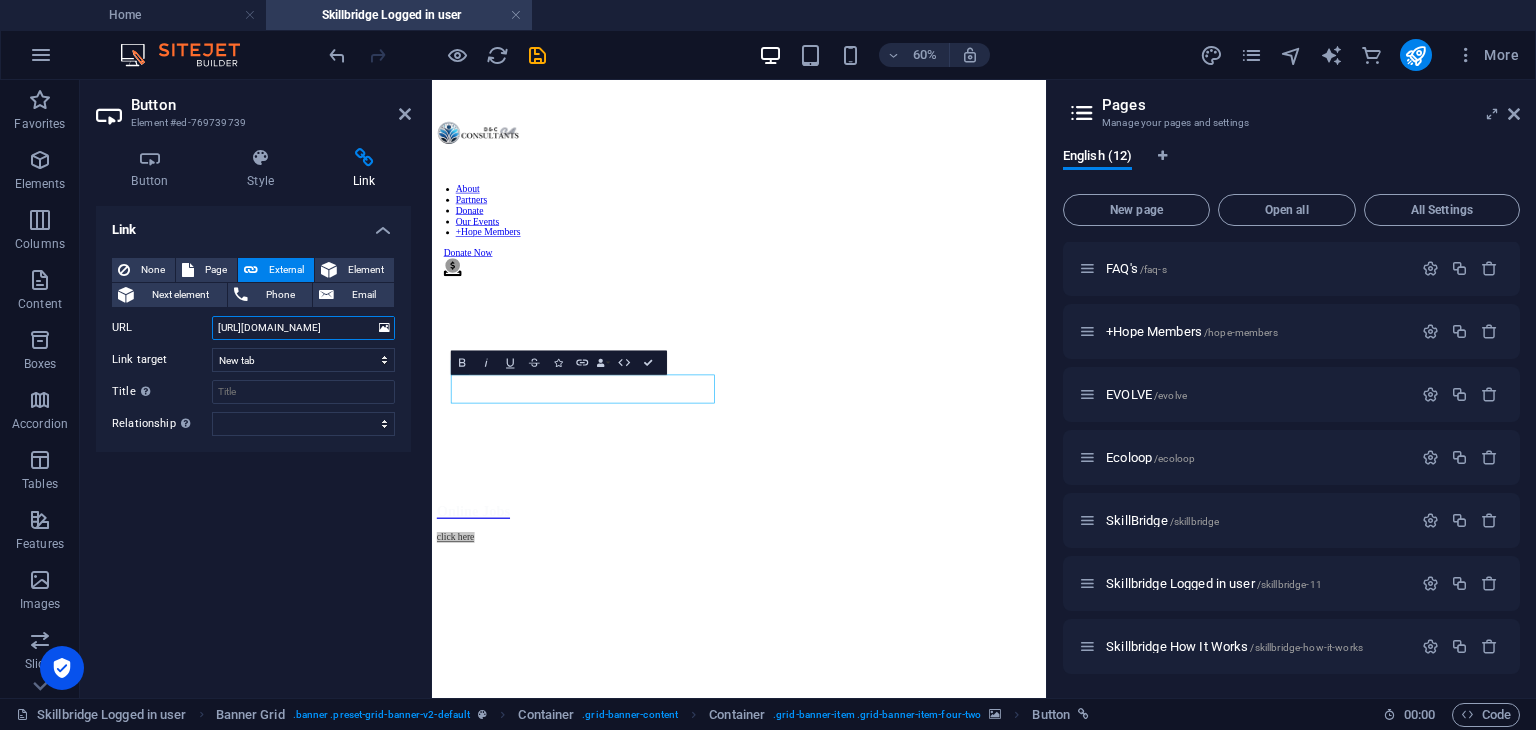 type on "https://skillbridge.preview.softr.app/?autoUser=true&show-toolbar=true#list3" 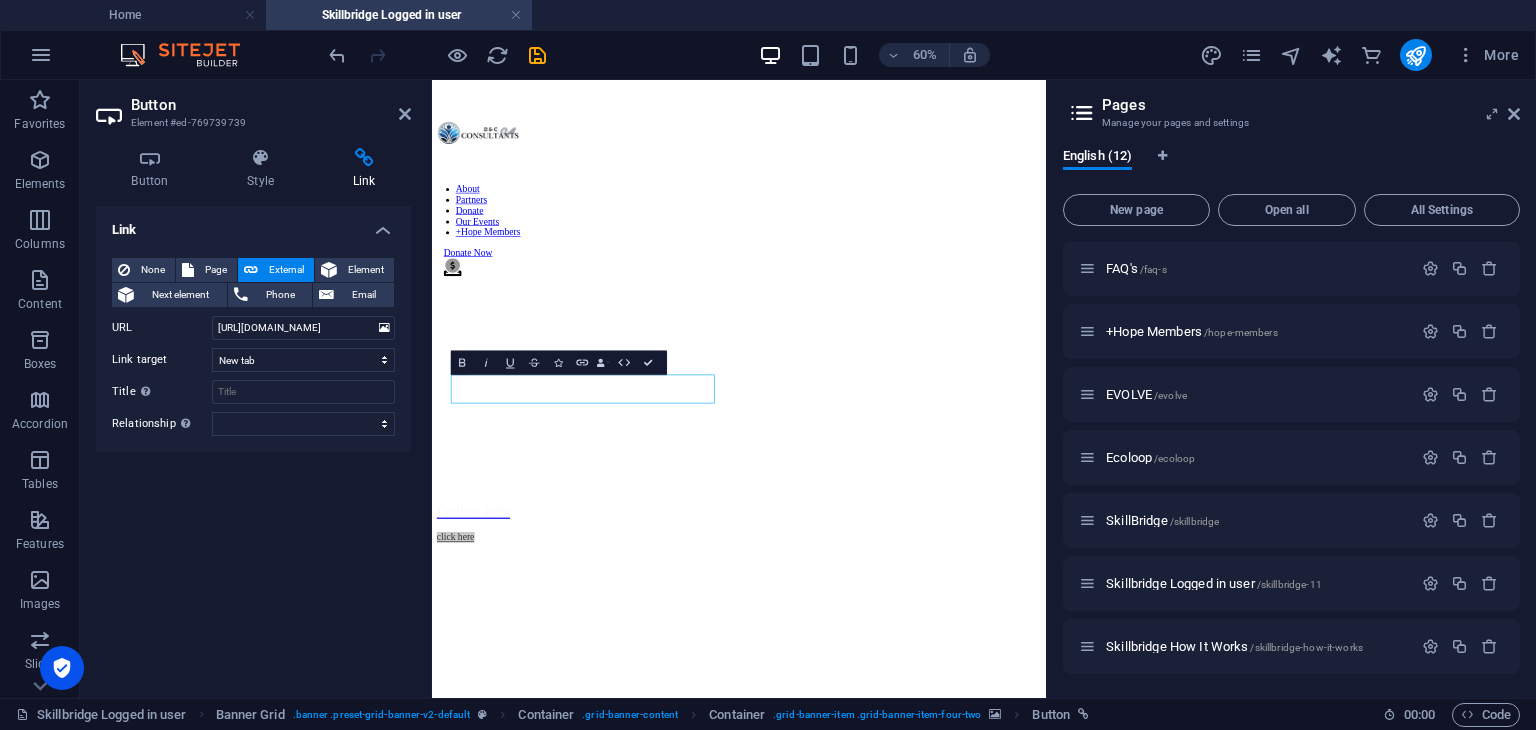click at bounding box center [437, 55] 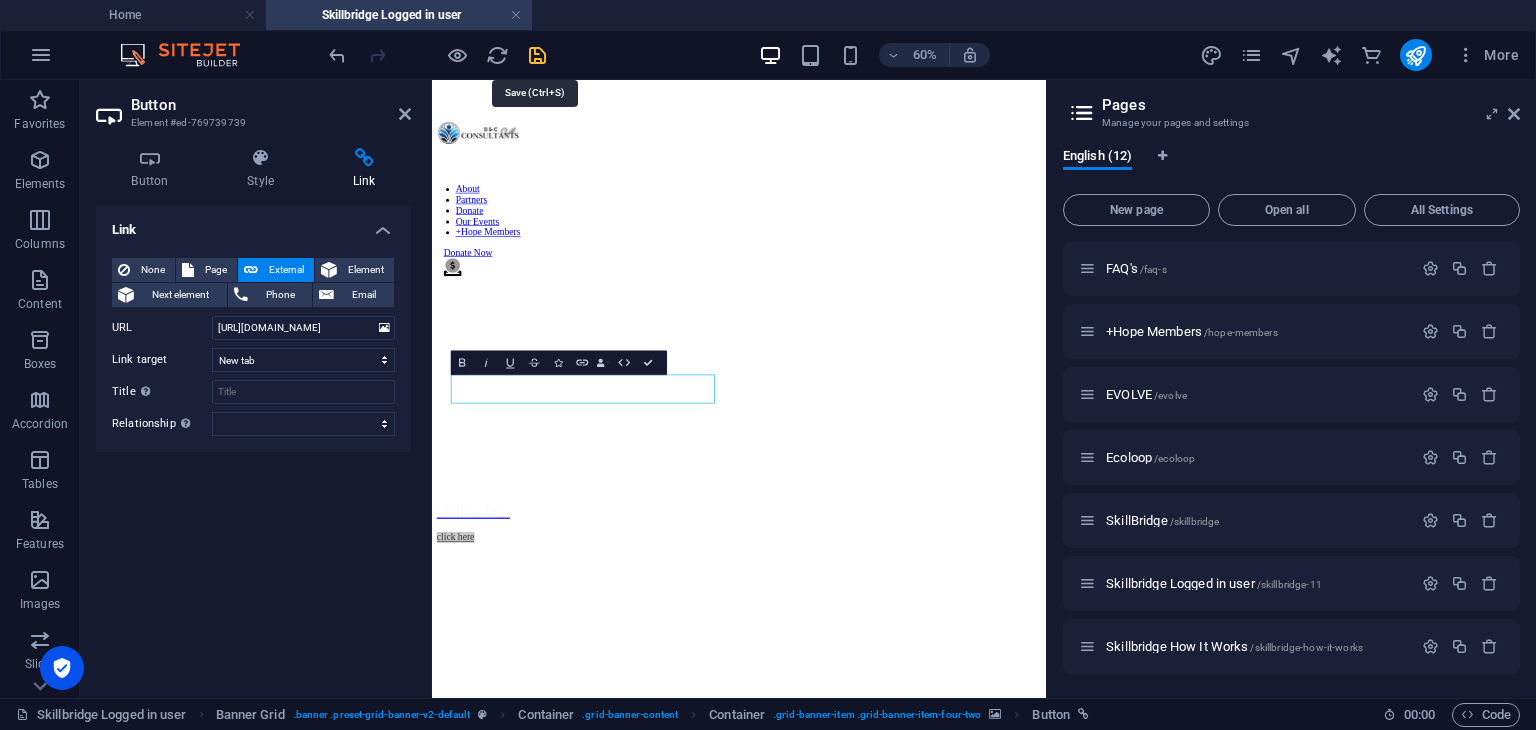 click at bounding box center (537, 55) 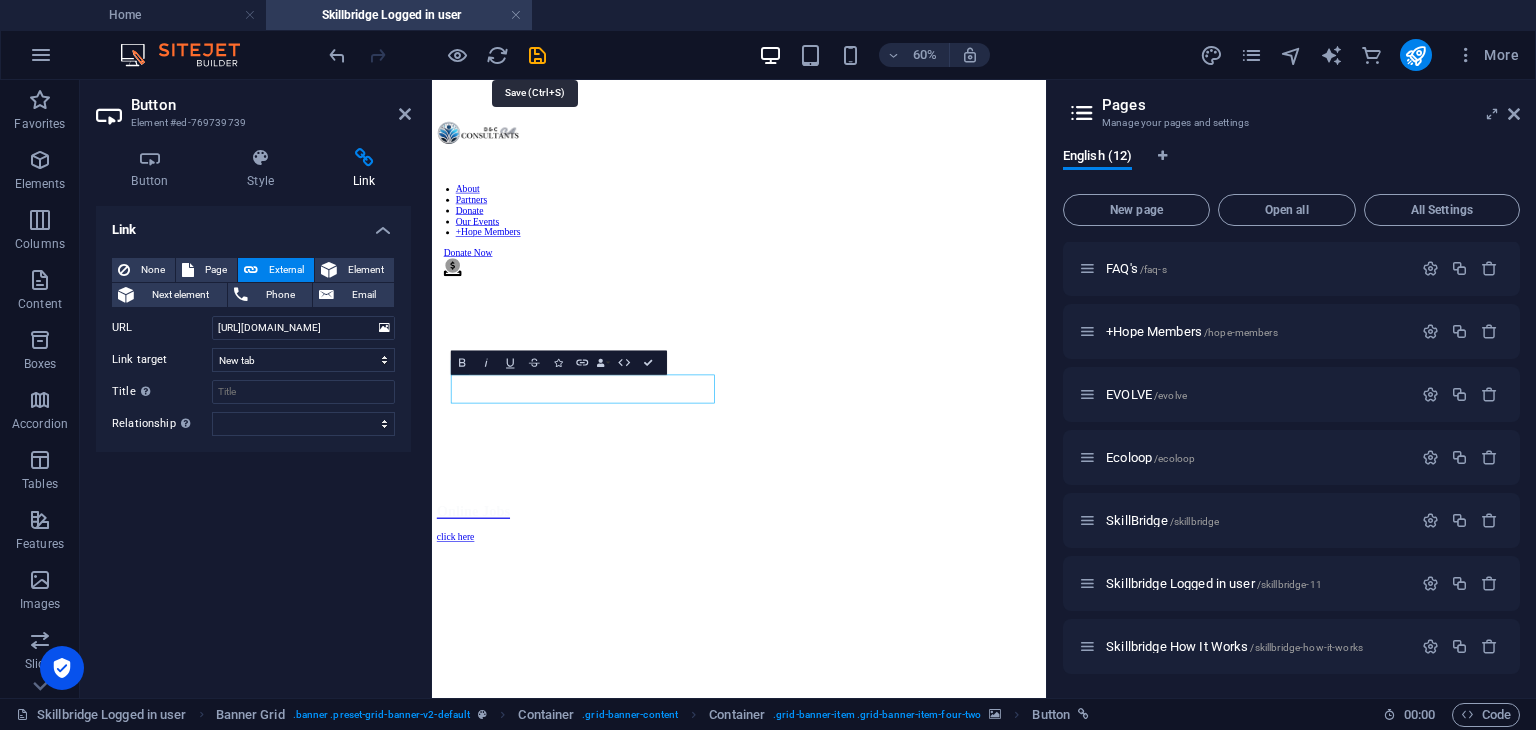 scroll, scrollTop: 1048, scrollLeft: 0, axis: vertical 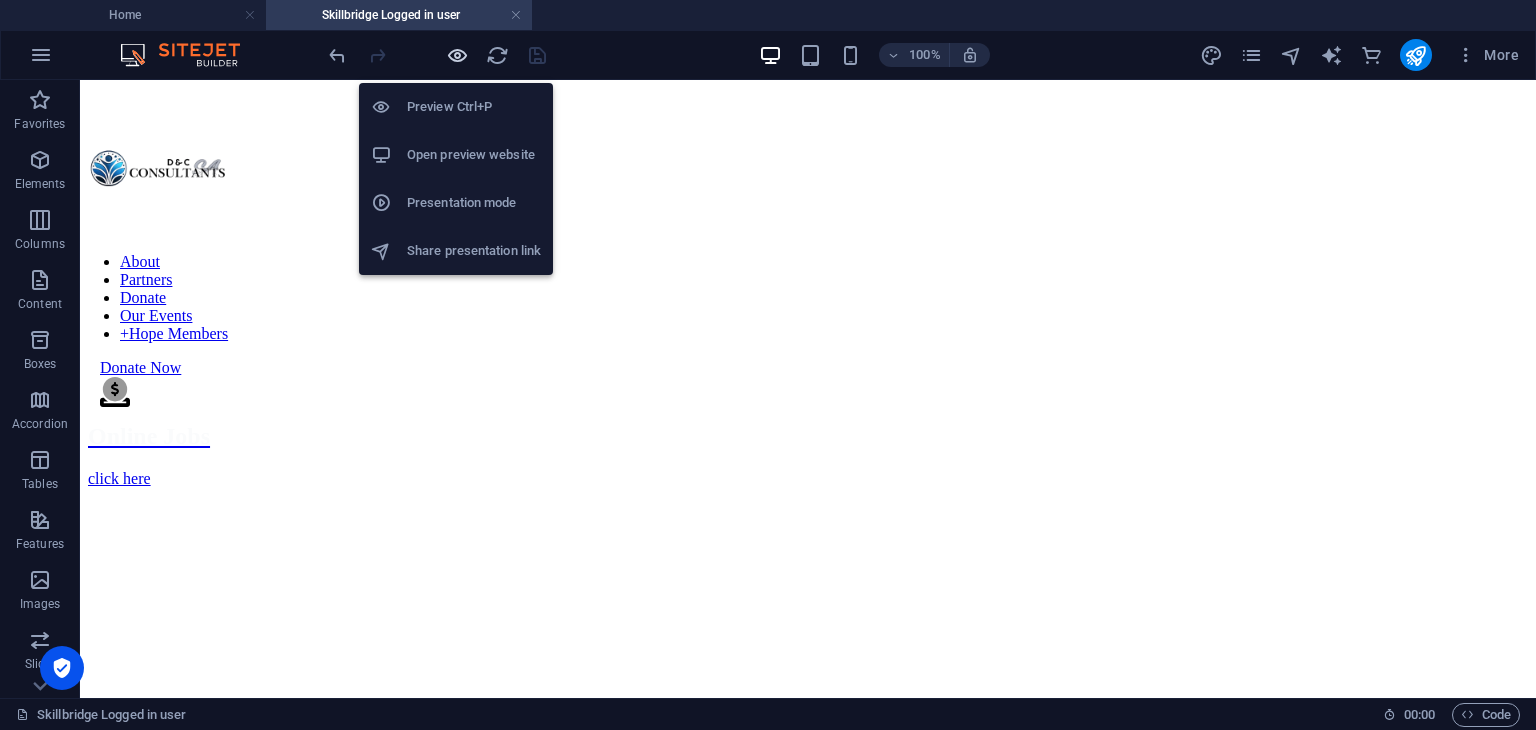 click at bounding box center [457, 55] 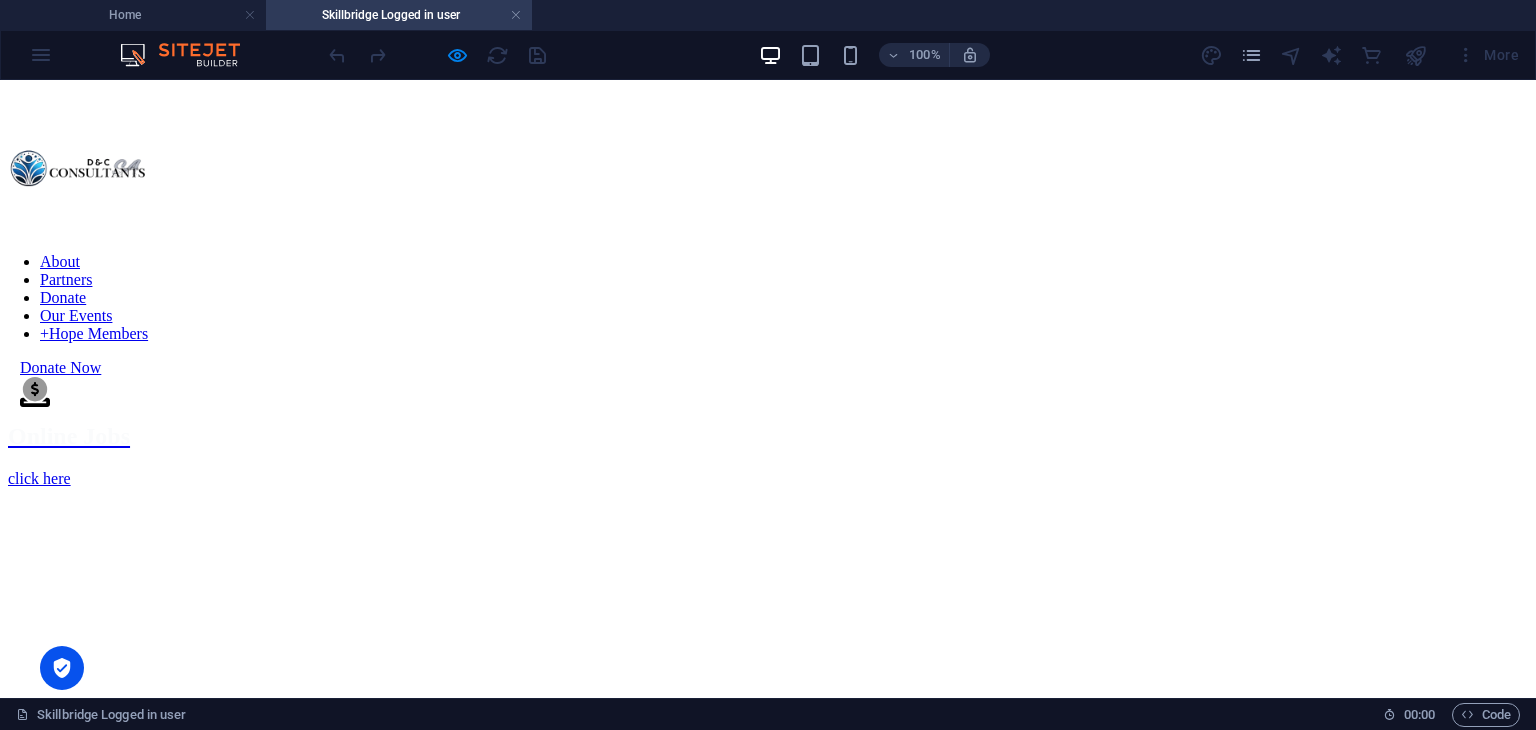scroll, scrollTop: 880, scrollLeft: 0, axis: vertical 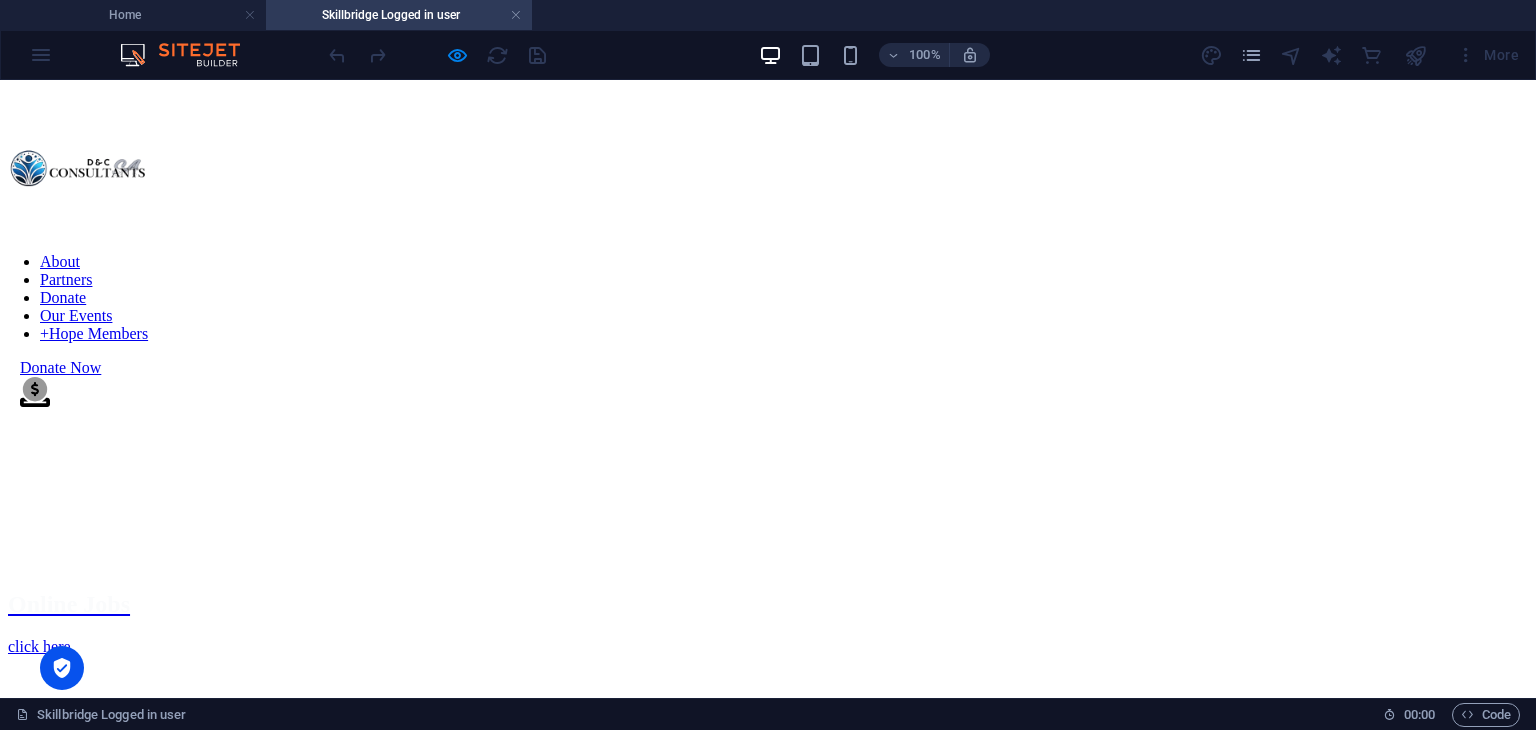 click on "click here" at bounding box center (39, 646) 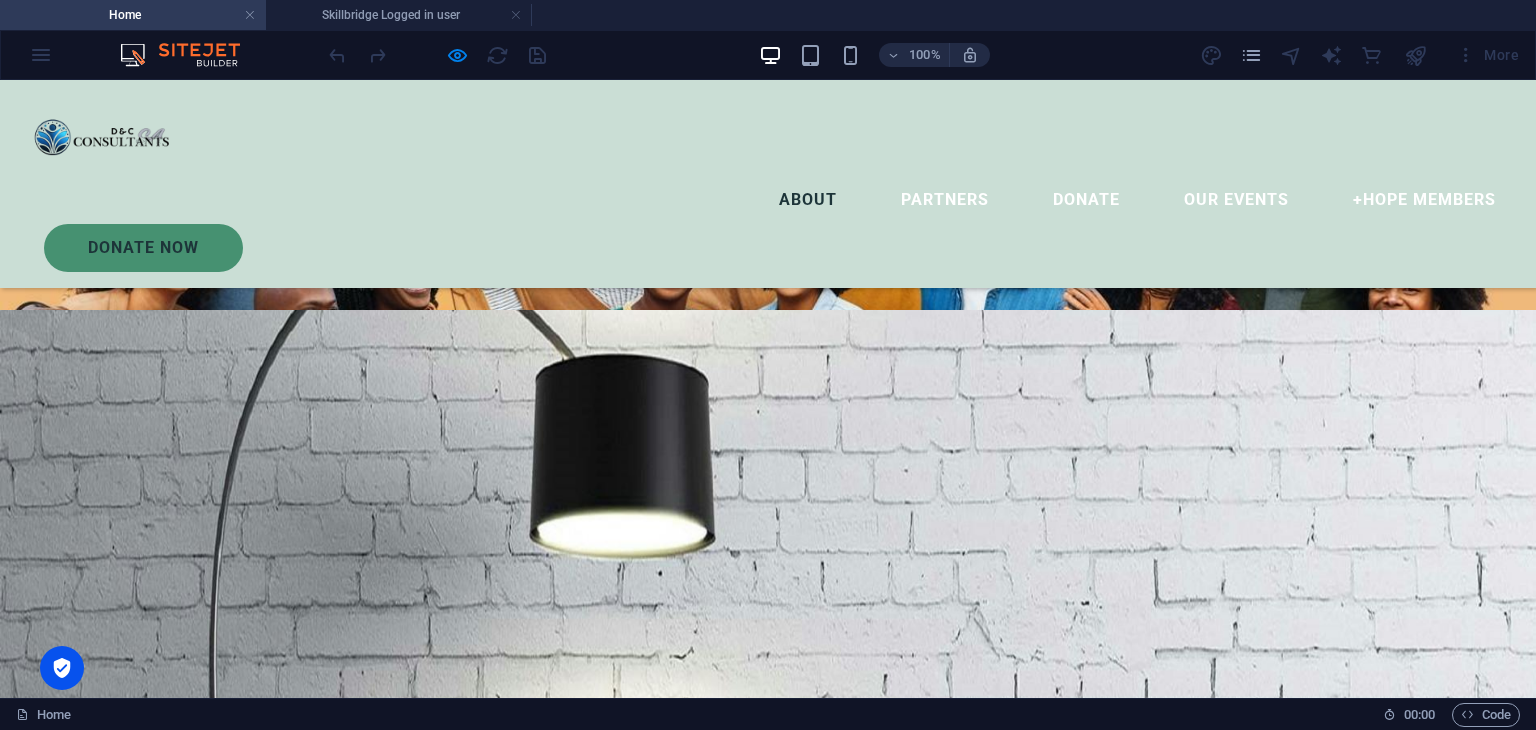 scroll, scrollTop: 0, scrollLeft: 0, axis: both 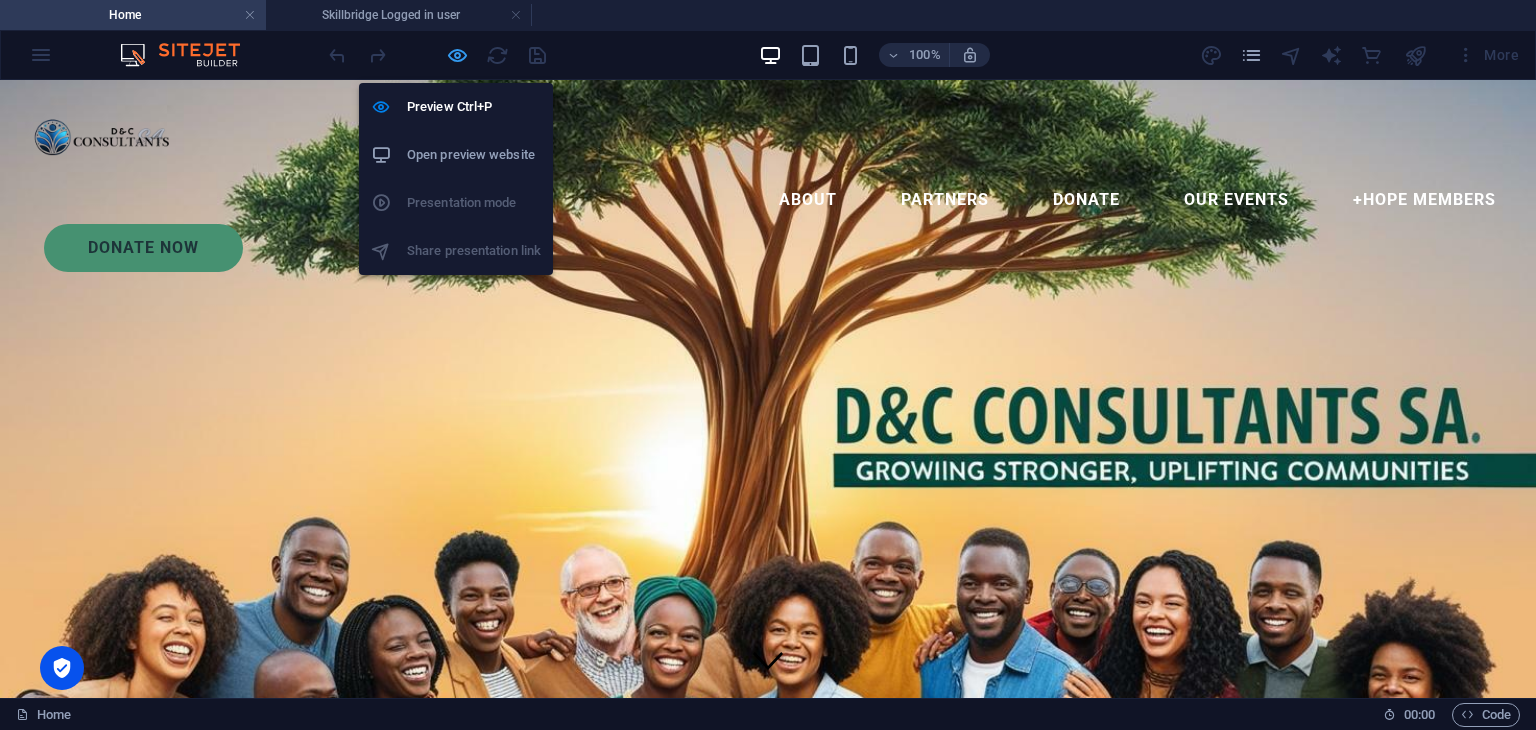 click at bounding box center (457, 55) 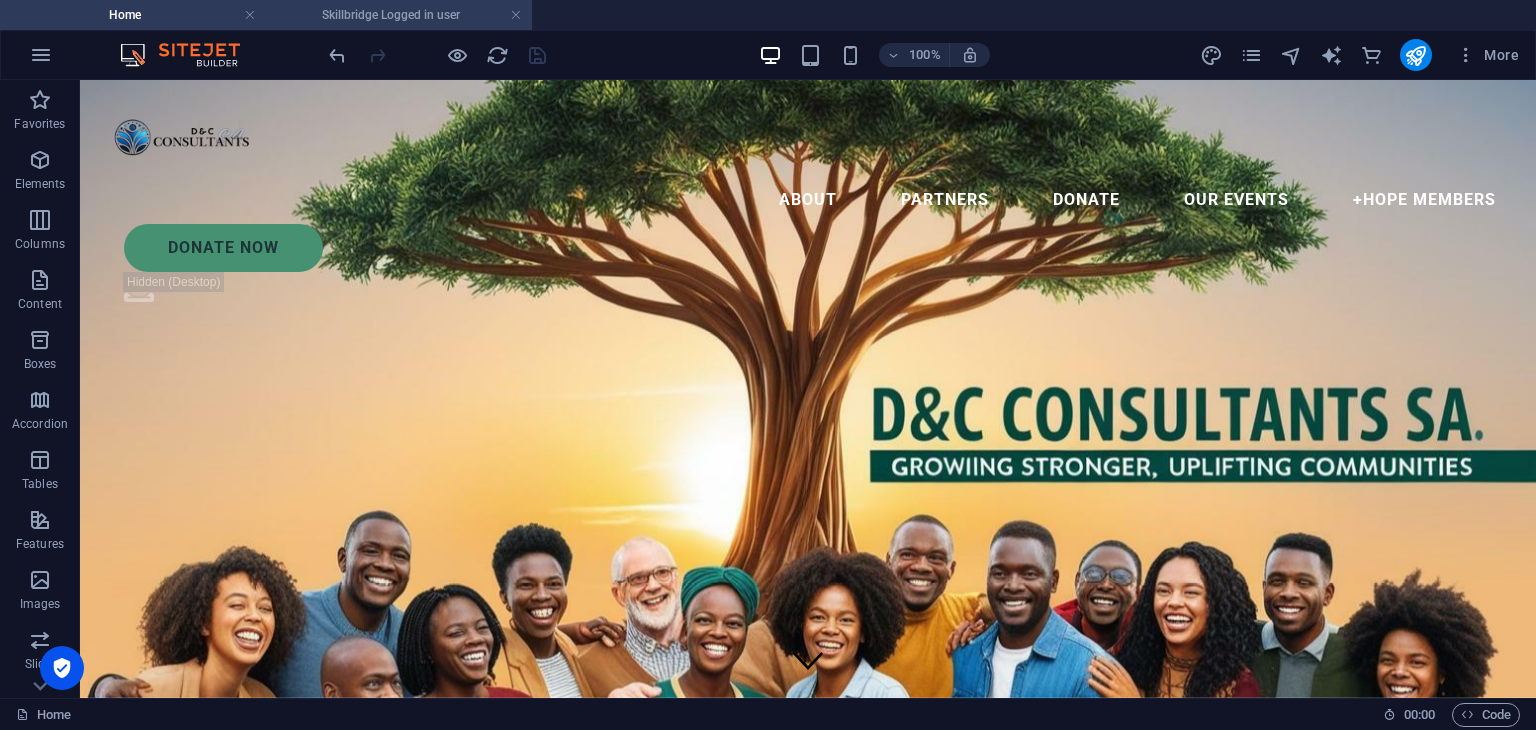 click on "Skillbridge Logged in user" at bounding box center [399, 15] 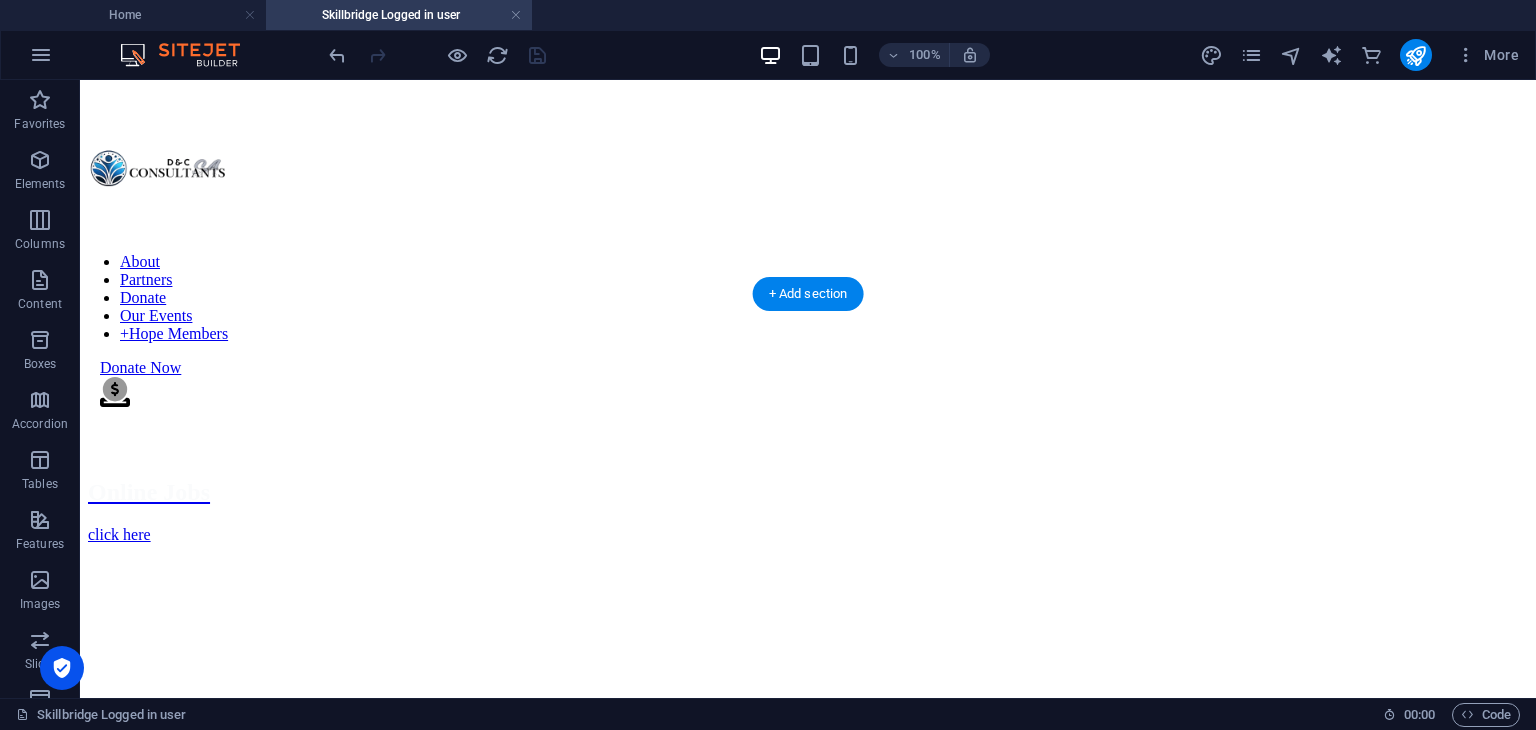 scroll, scrollTop: 660, scrollLeft: 0, axis: vertical 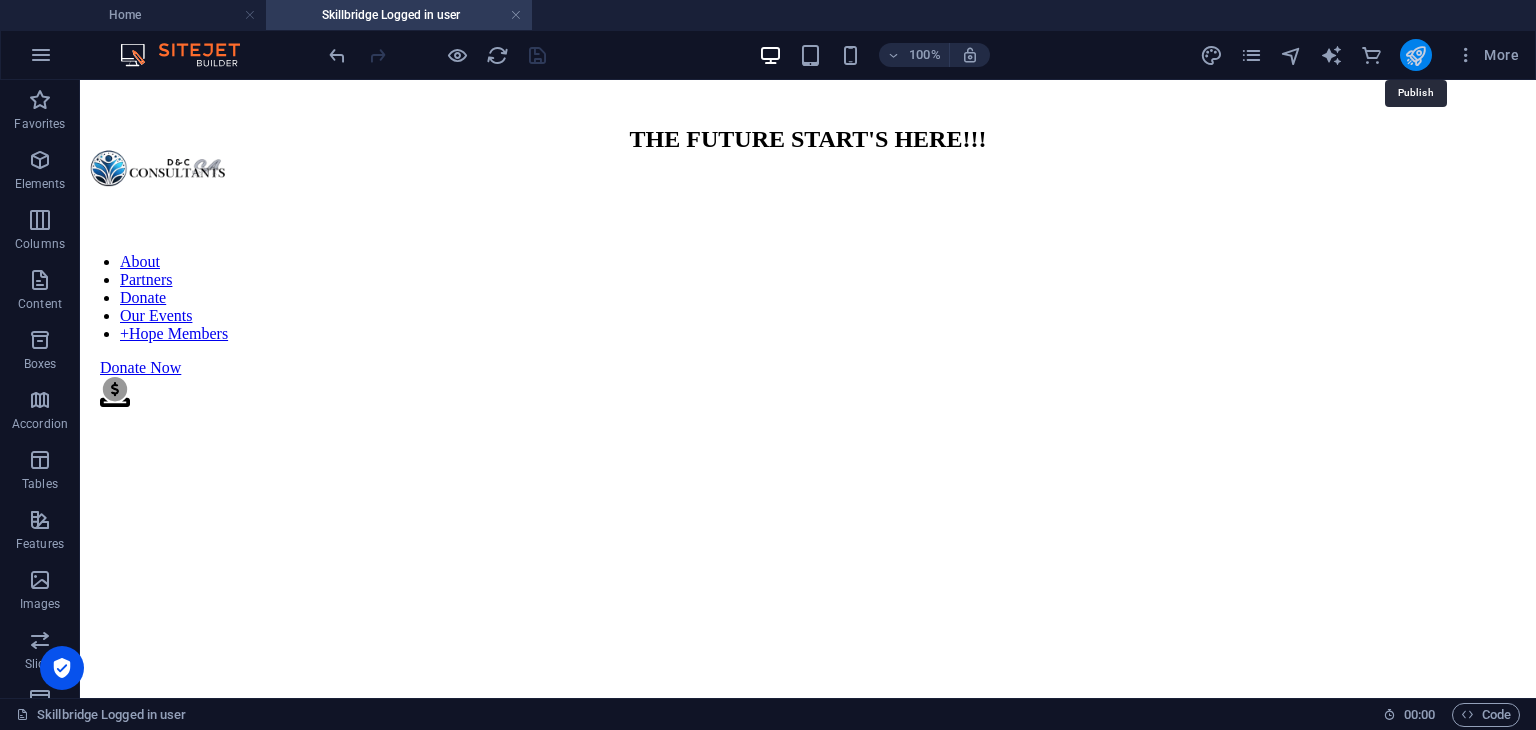 click at bounding box center [1415, 55] 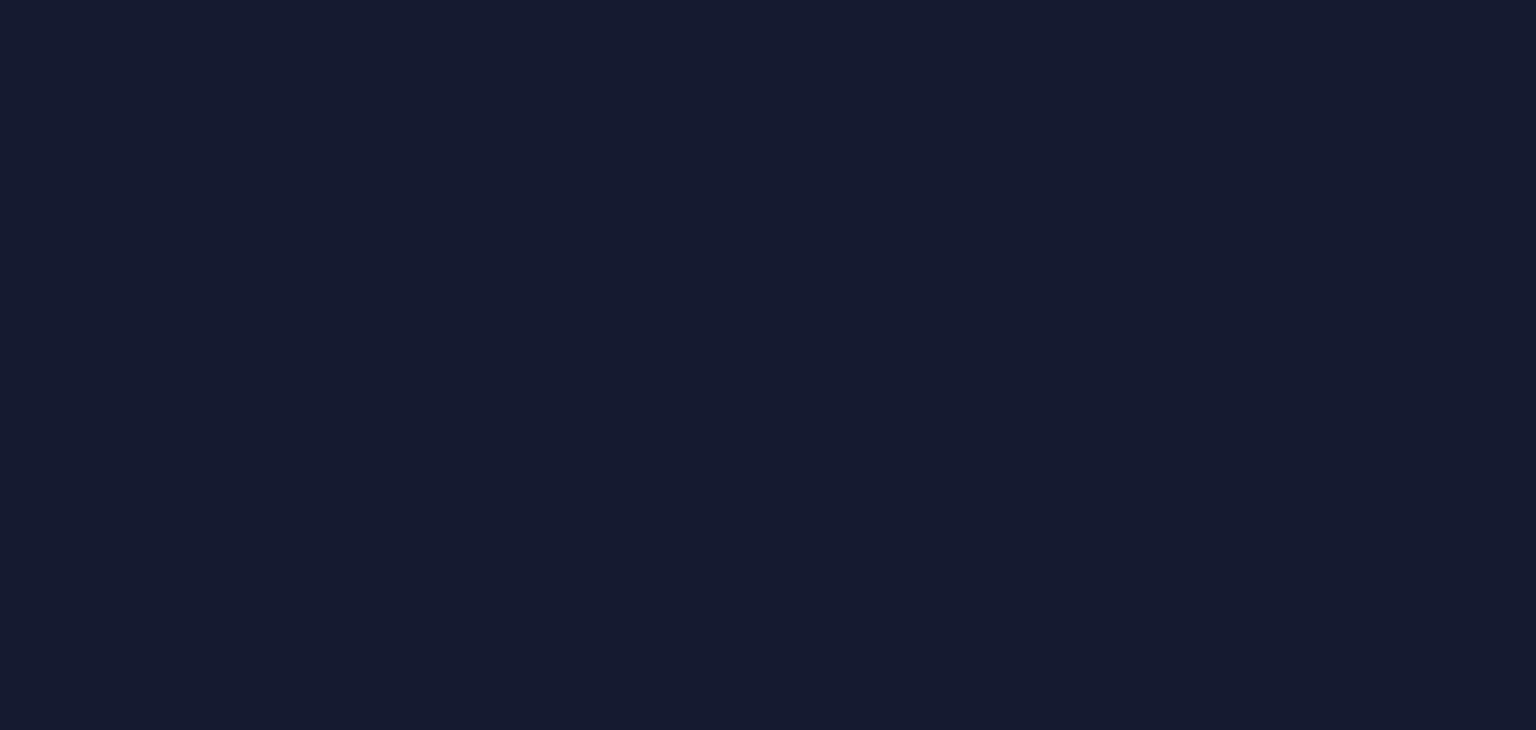 scroll, scrollTop: 0, scrollLeft: 0, axis: both 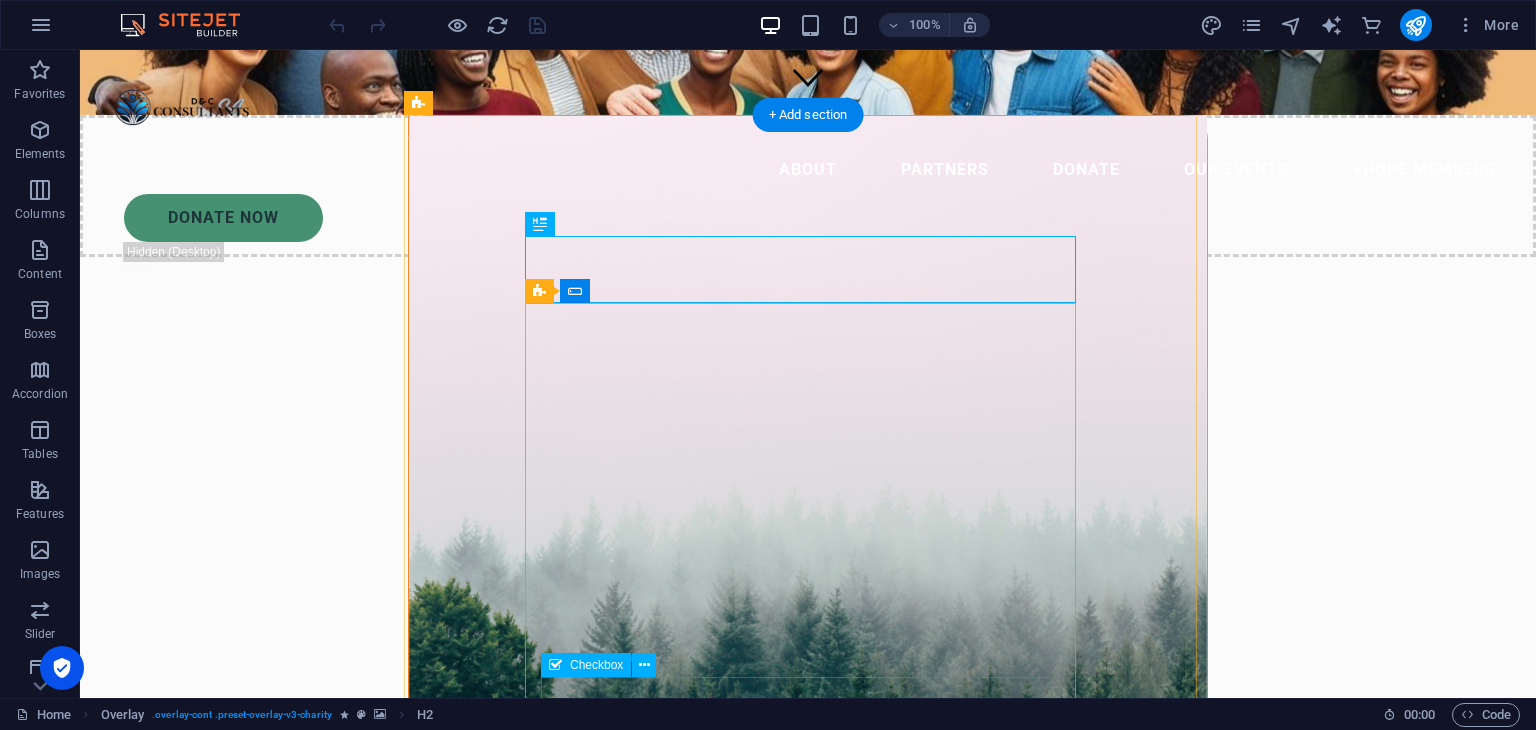 drag, startPoint x: 564, startPoint y: 652, endPoint x: 519, endPoint y: 628, distance: 51 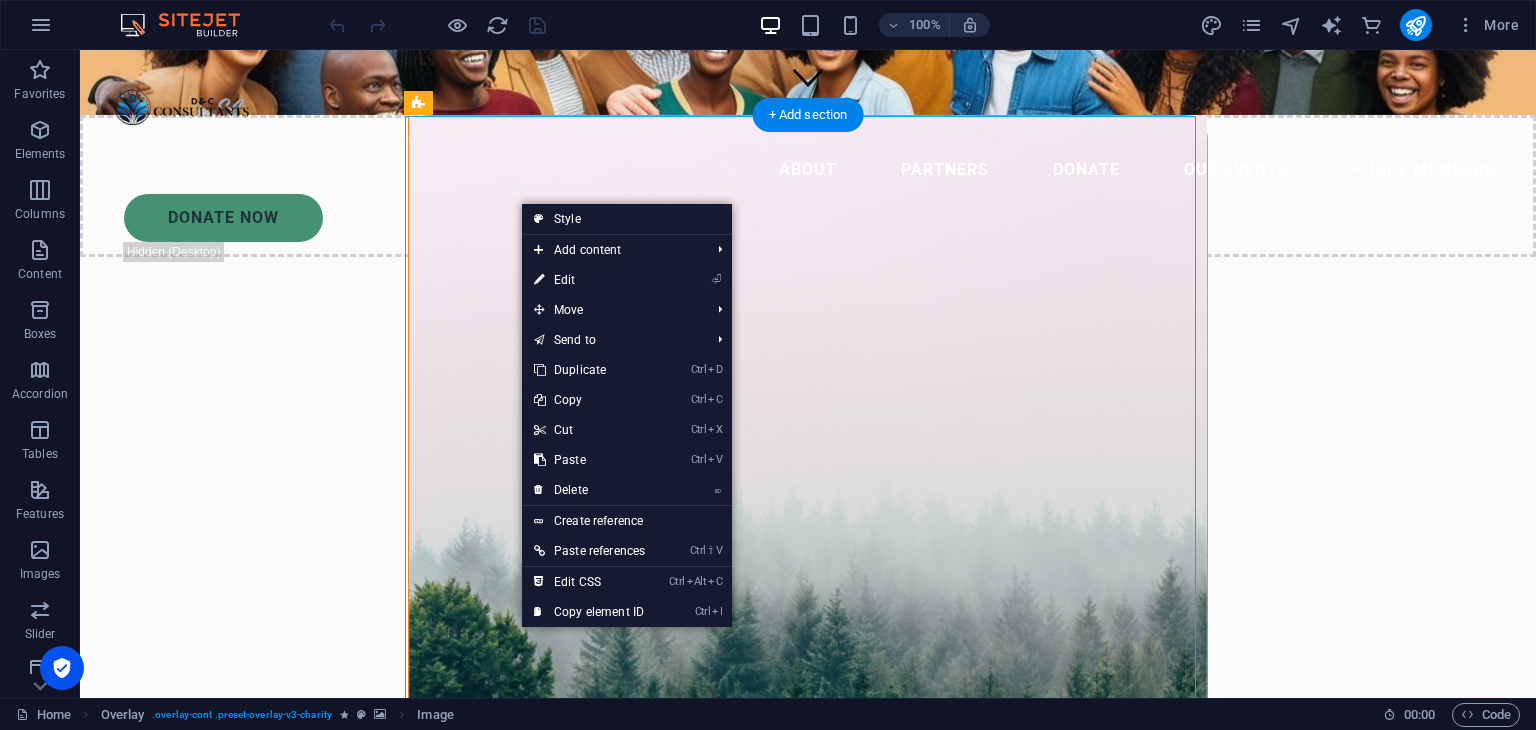 click at bounding box center [808, 510] 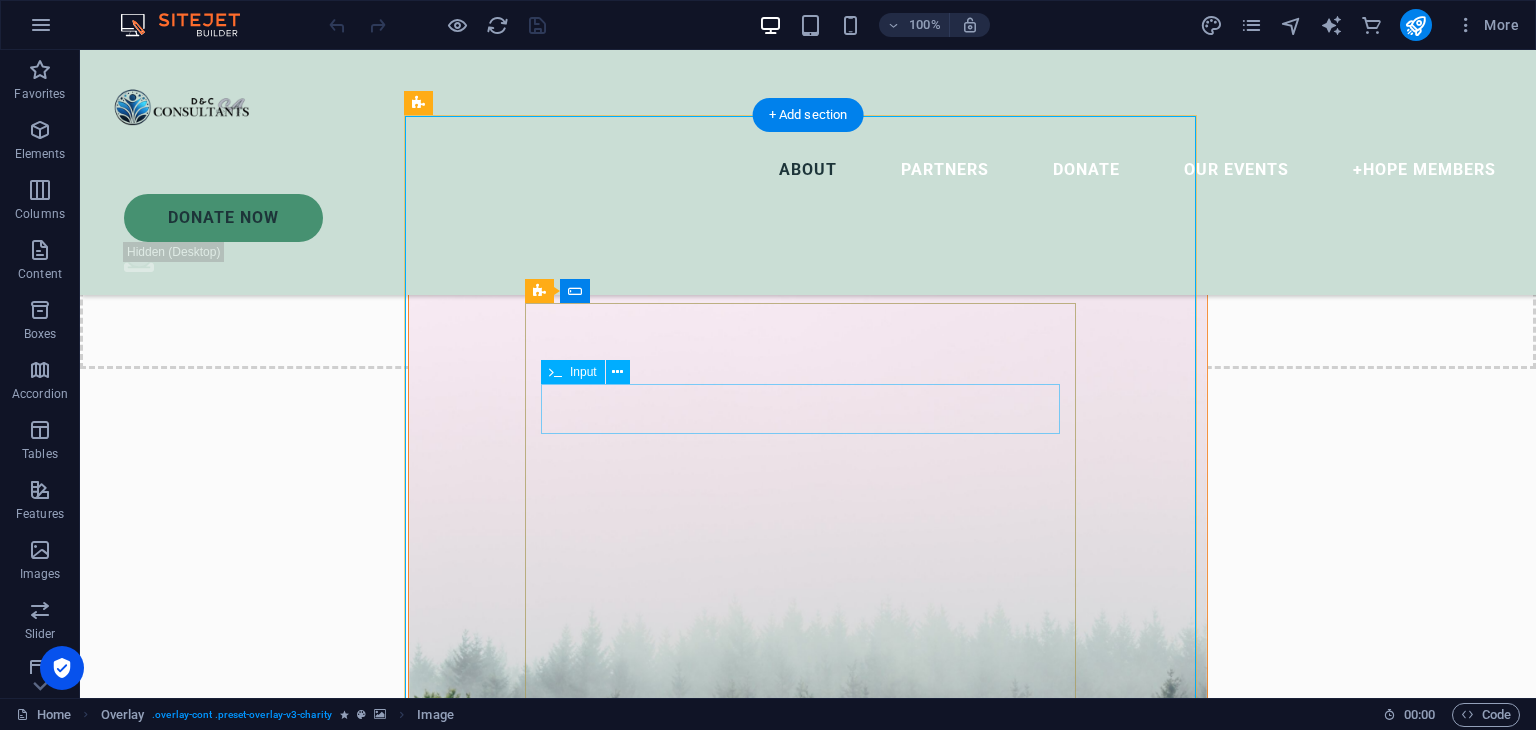 scroll, scrollTop: 1361, scrollLeft: 0, axis: vertical 